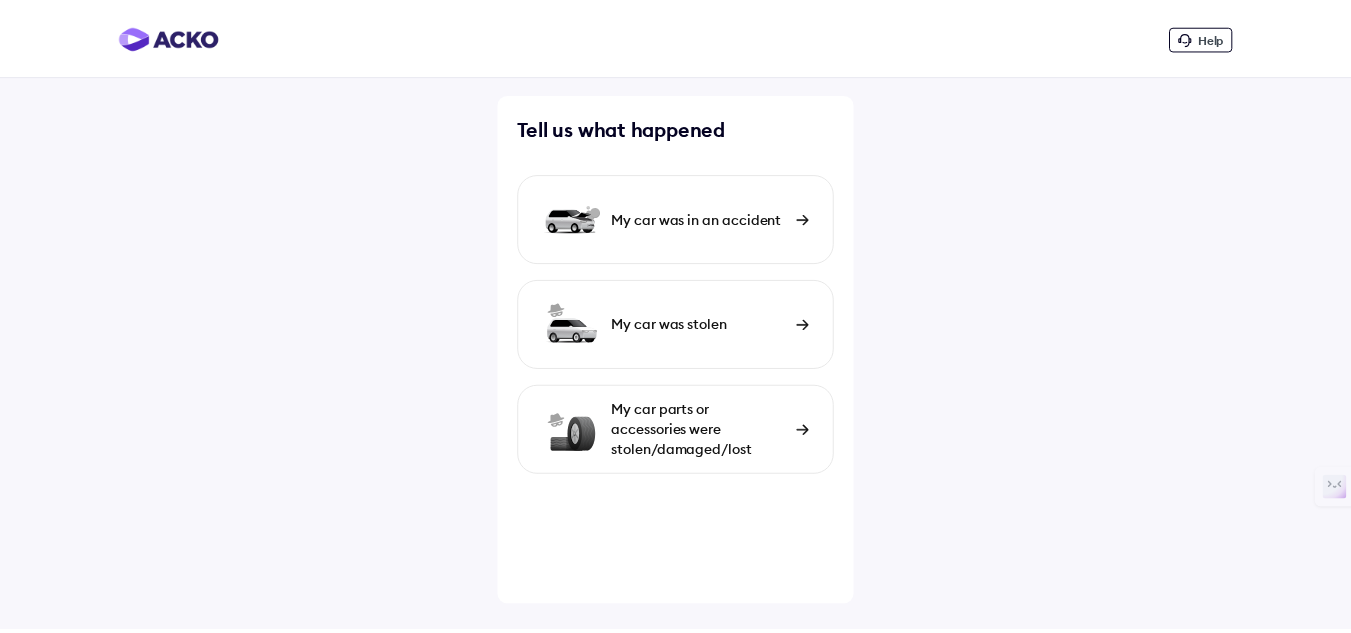 scroll, scrollTop: 0, scrollLeft: 0, axis: both 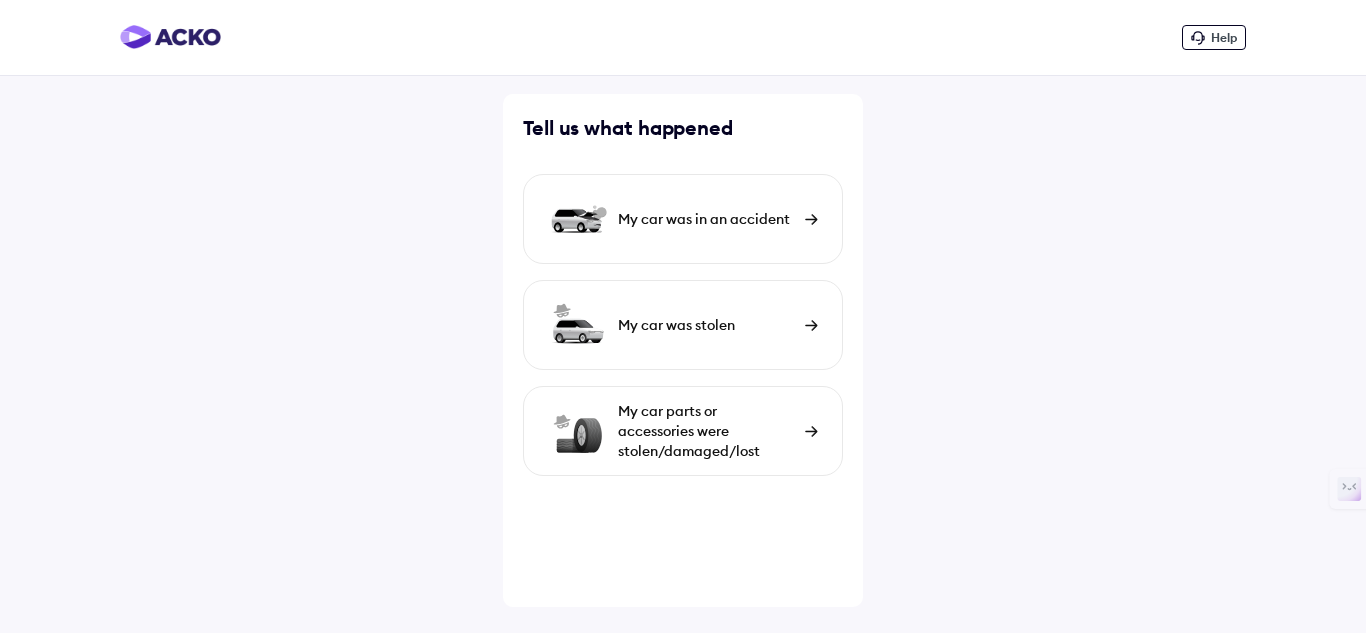 click on "My car was in an accident" at bounding box center (706, 219) 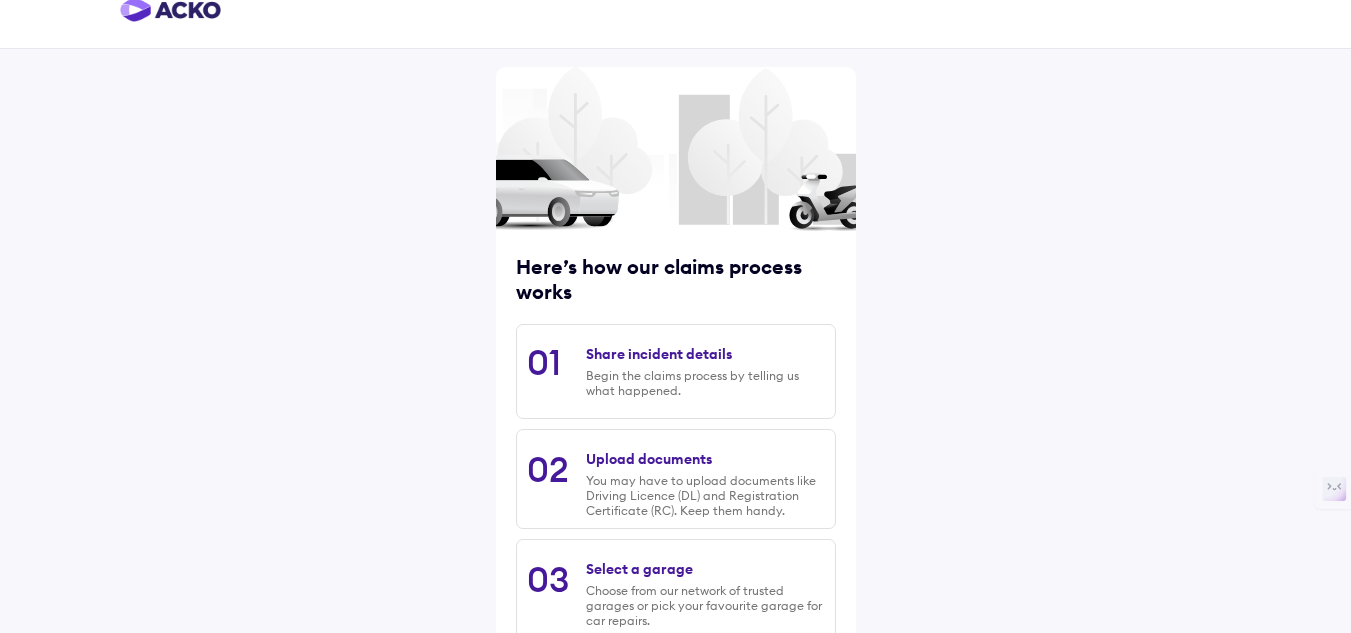 scroll, scrollTop: 100, scrollLeft: 0, axis: vertical 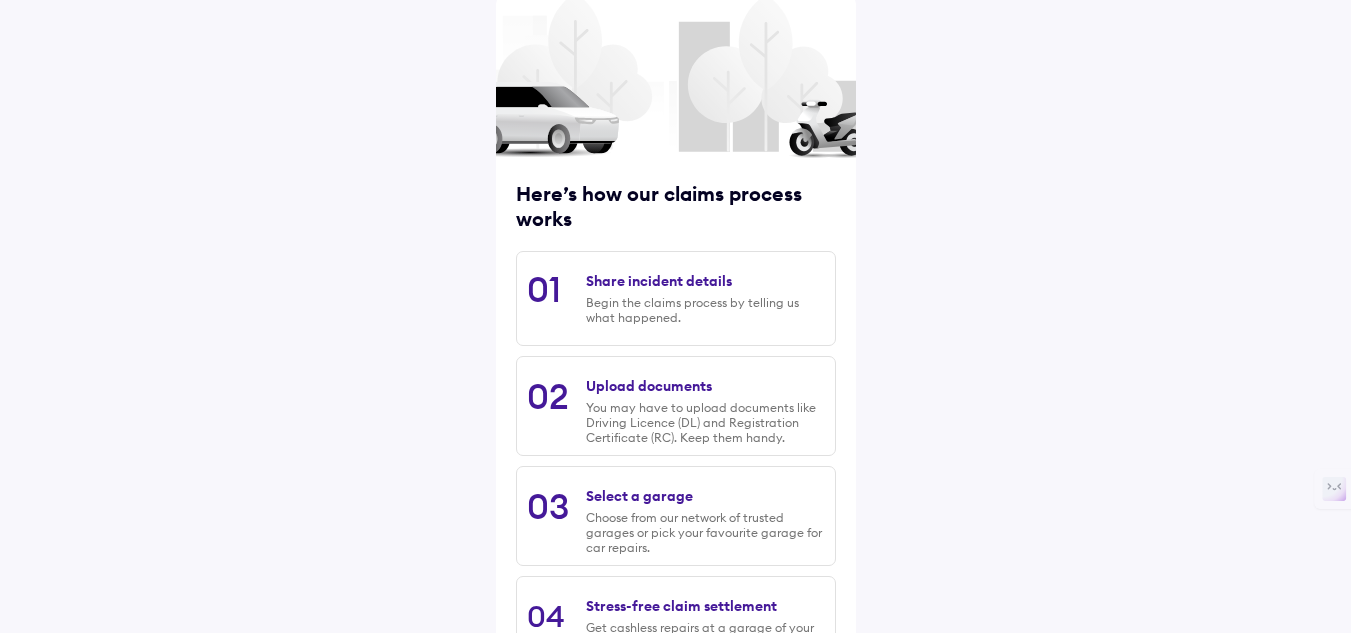 click on "Share incident details" at bounding box center [659, 281] 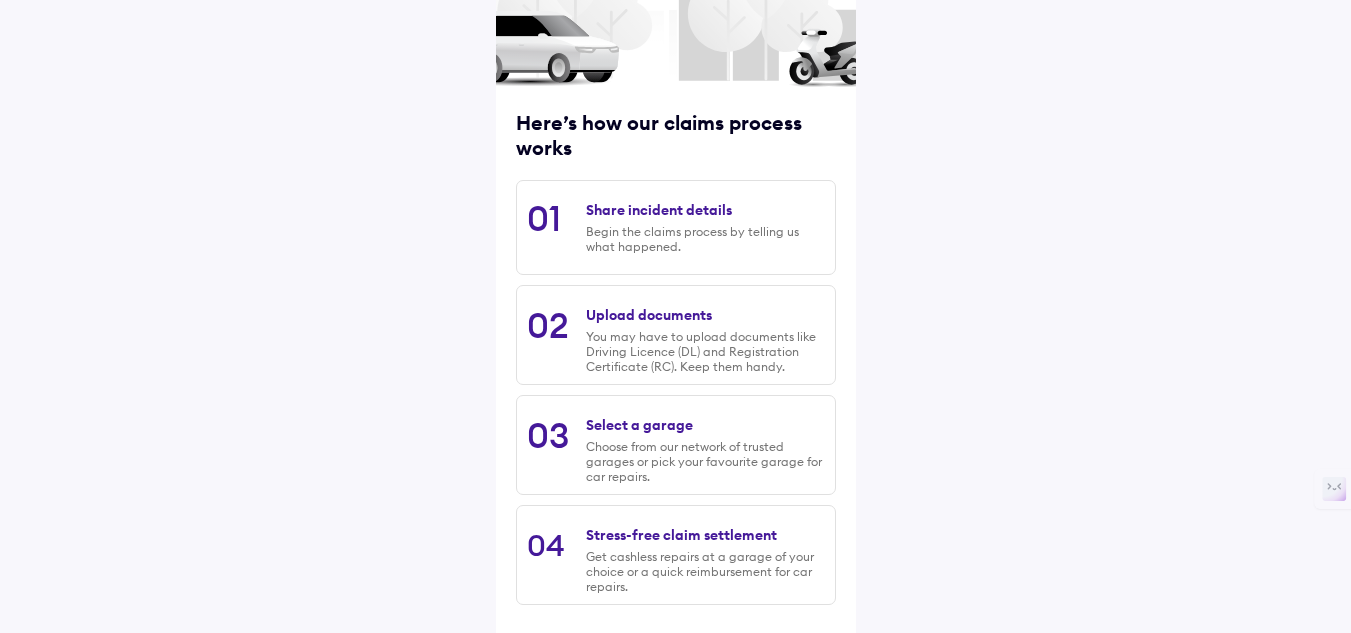 scroll, scrollTop: 263, scrollLeft: 0, axis: vertical 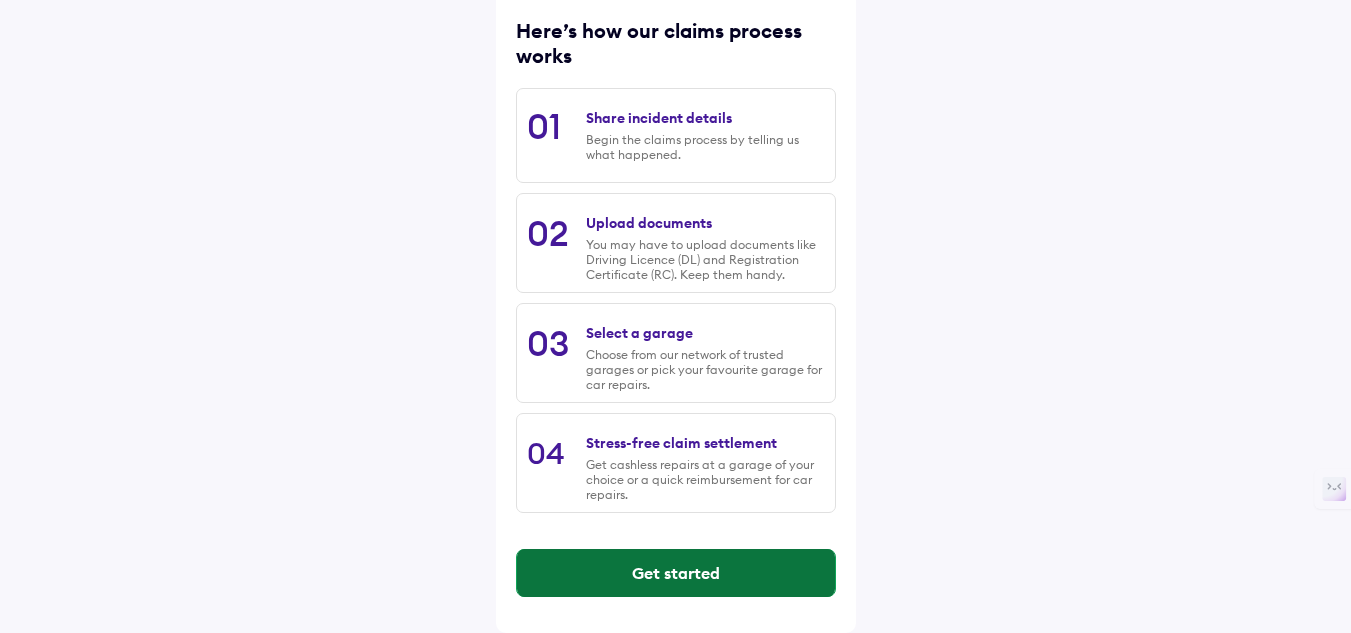 click on "Get started" at bounding box center [676, 573] 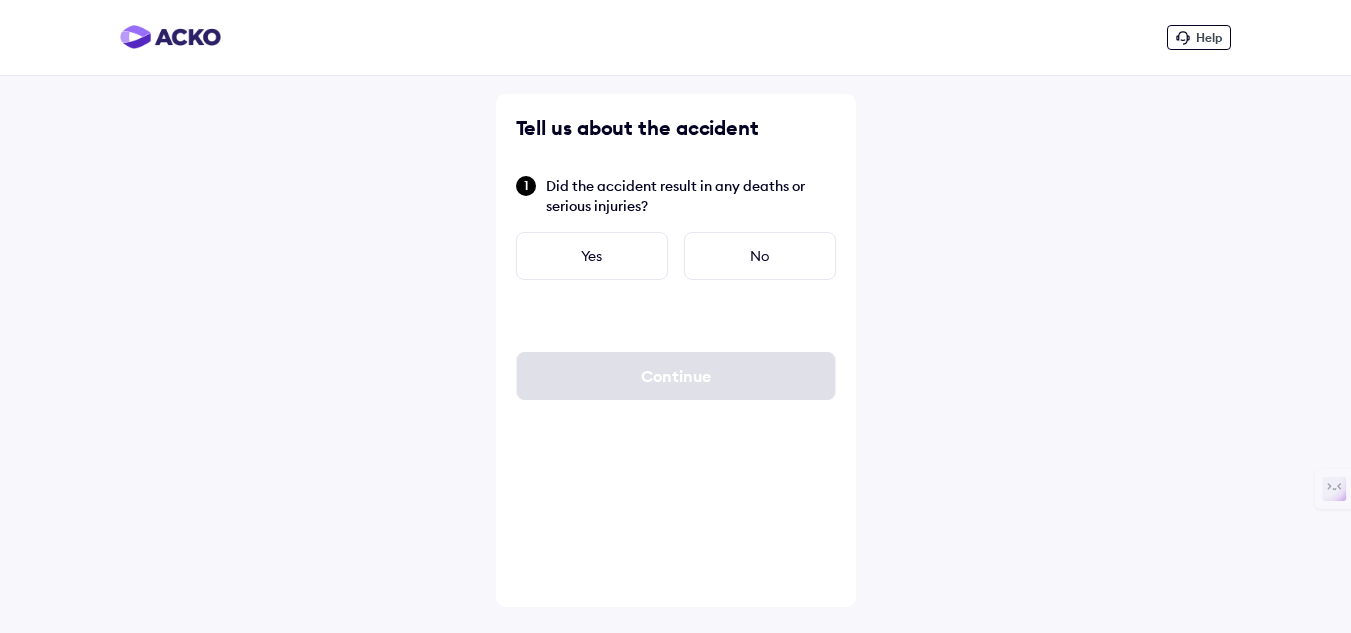 scroll, scrollTop: 0, scrollLeft: 0, axis: both 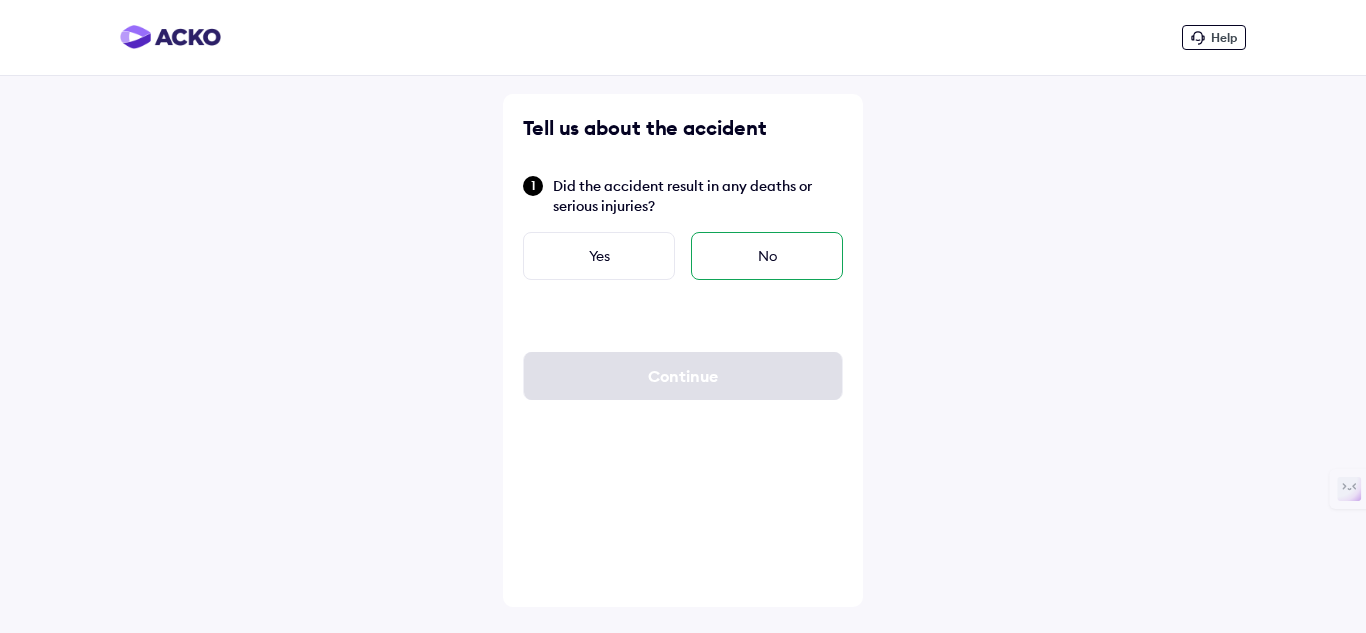 click on "No" at bounding box center (767, 256) 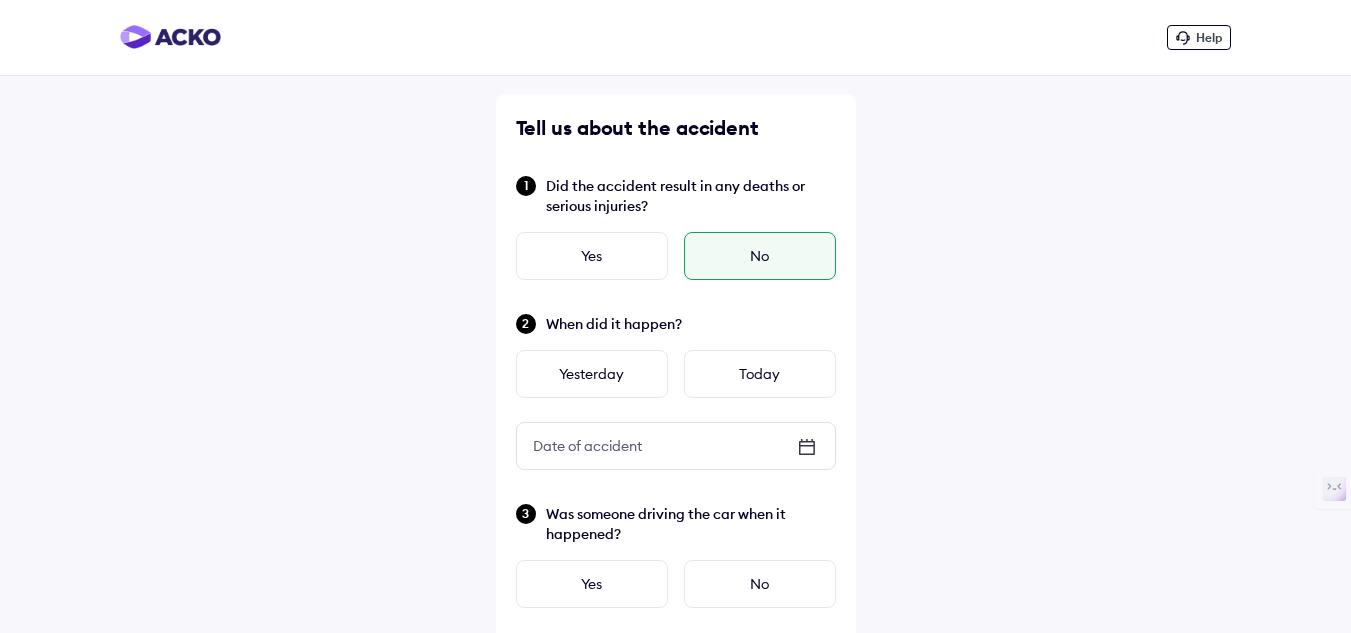 click 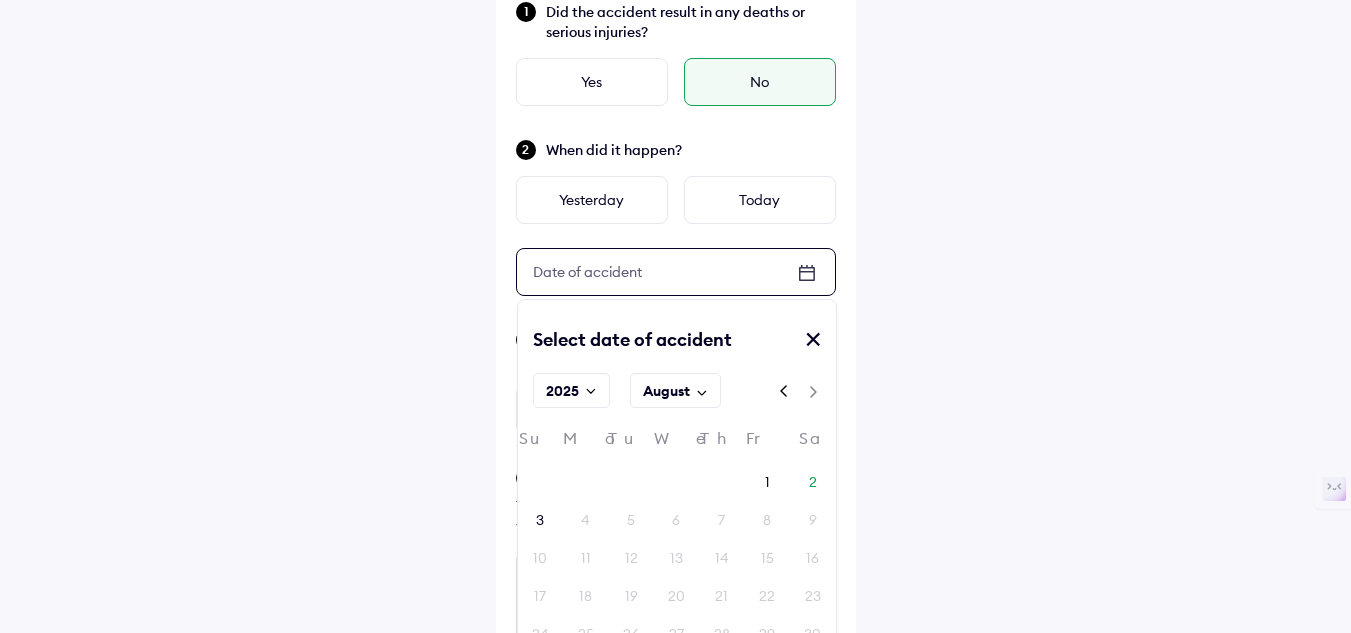 scroll, scrollTop: 200, scrollLeft: 0, axis: vertical 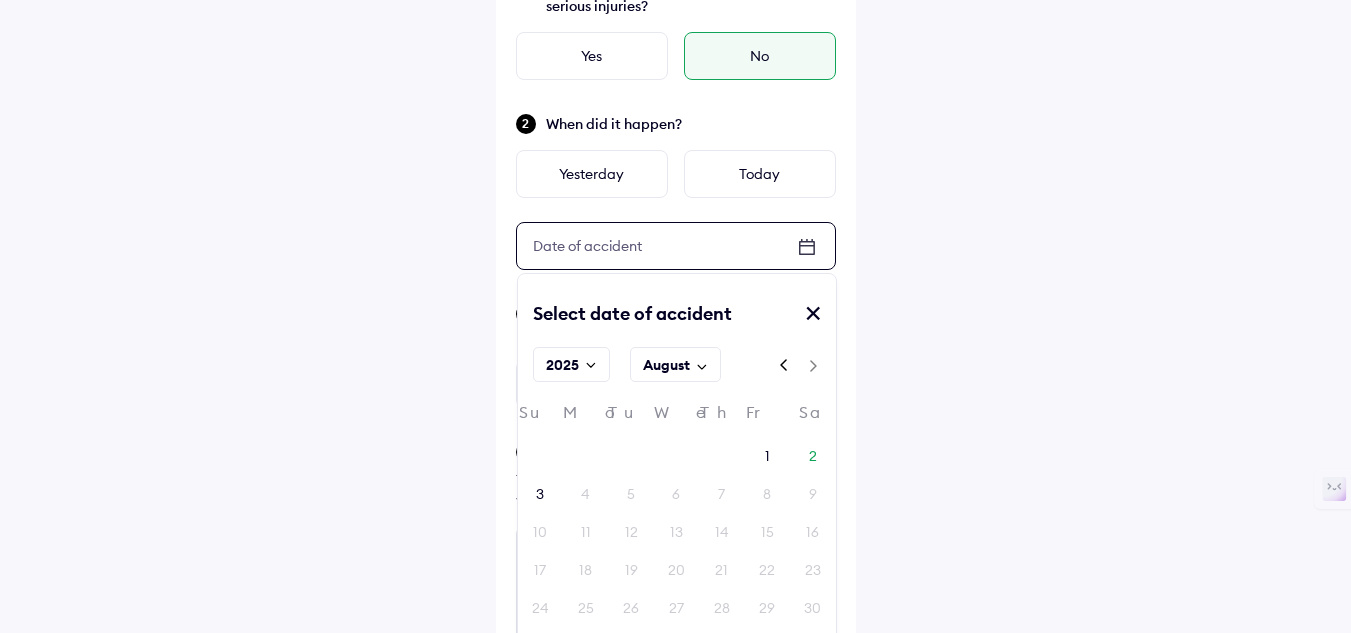click 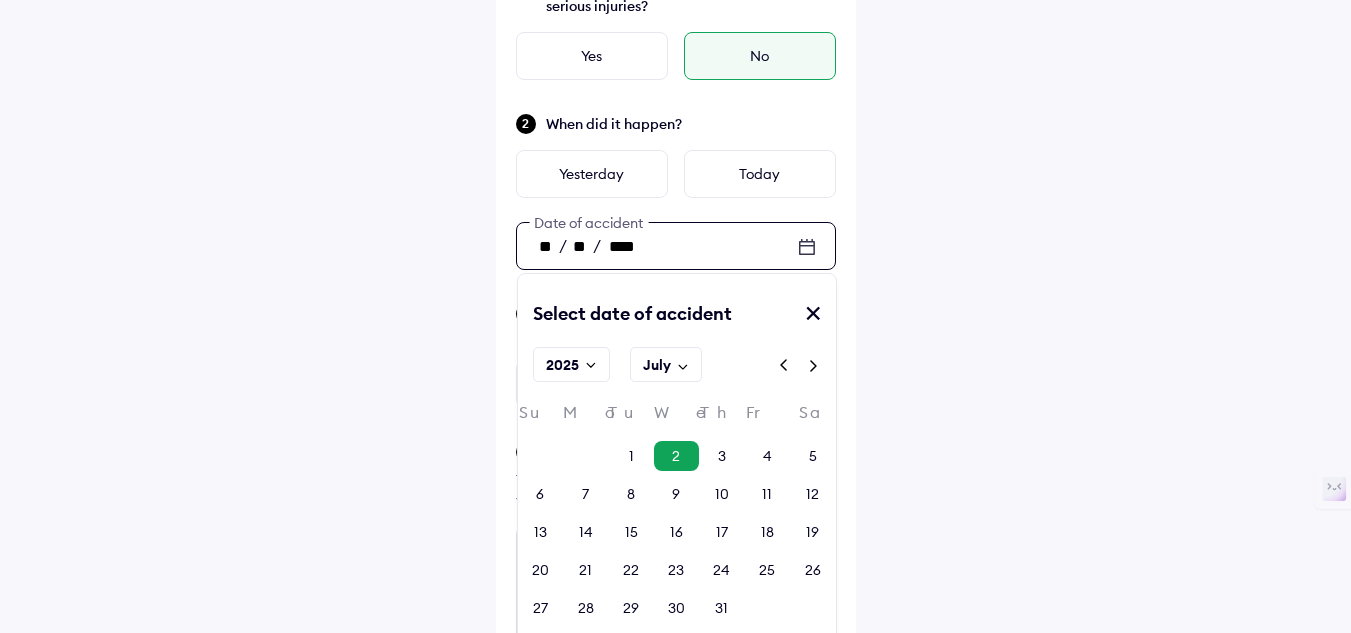 click 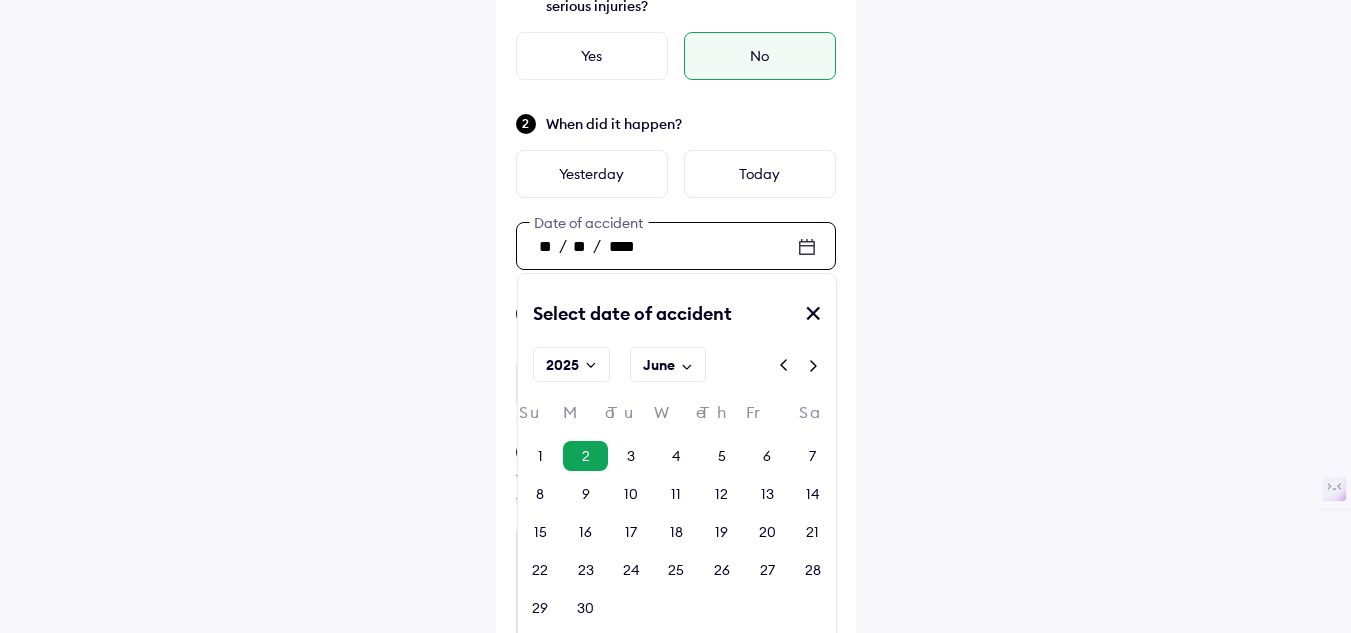 click 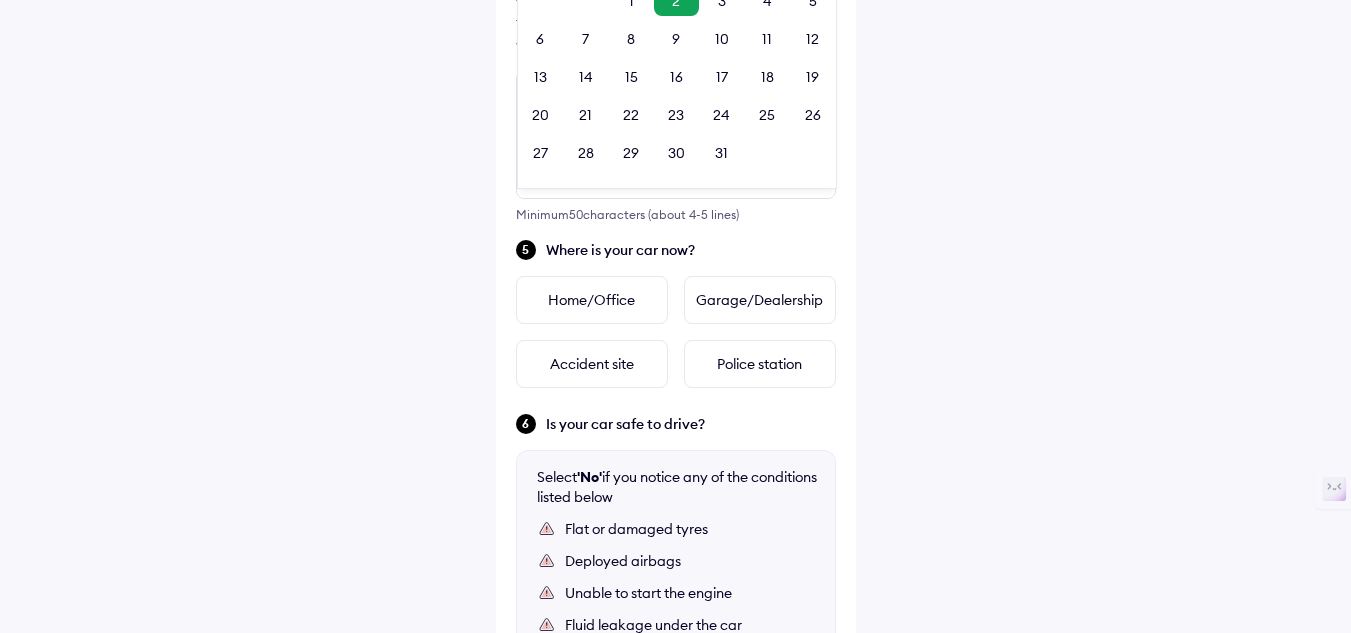 scroll, scrollTop: 700, scrollLeft: 0, axis: vertical 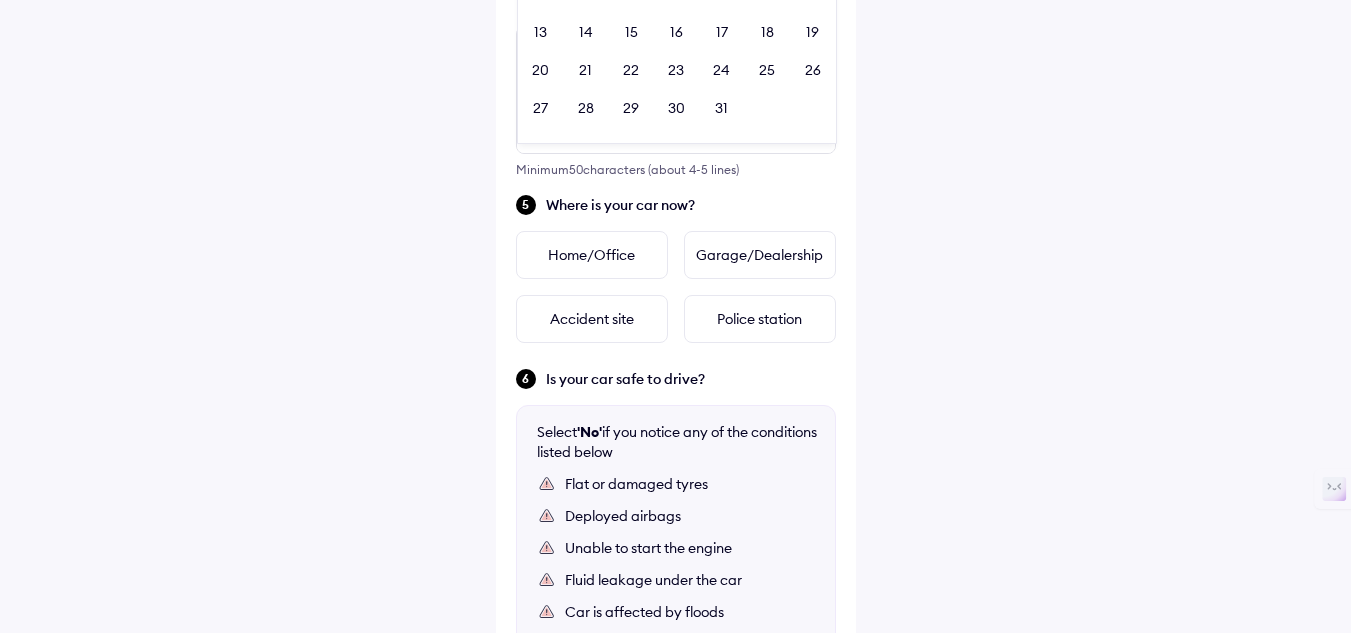 click on "Help Tell us about the accident Did the accident result in any deaths or serious injuries? Yes No When did it happen? Yesterday Today ** / ** / **** Date of accident Select date of accident ✕ 2025
July
Su Mo Tu We Th Fr Sa 29 30 1 2 3 4 5 6 7 8 9 10 11 12 13 14 15 16 17 18 19 20 21 22 23 24 25 26 27 28 29 30 31 1 2 Was someone driving the car when it happened? Yes No How did it happen? Tell us how the accident happened and which parts of your car were damaged to help us speed up your claim Minimum  50  characters (about 4-5 lines) Where is your car now? Home/Office Garage/Dealership Accident site Police station Is your car safe to drive? Select  'No'  if you notice any of the conditions  listed below Flat or damaged tyres Deployed airbags Unable to start the engine Fluid leakage under the car Car is affected by floods Other safety concerns Yes No Continue" at bounding box center [675, 107] 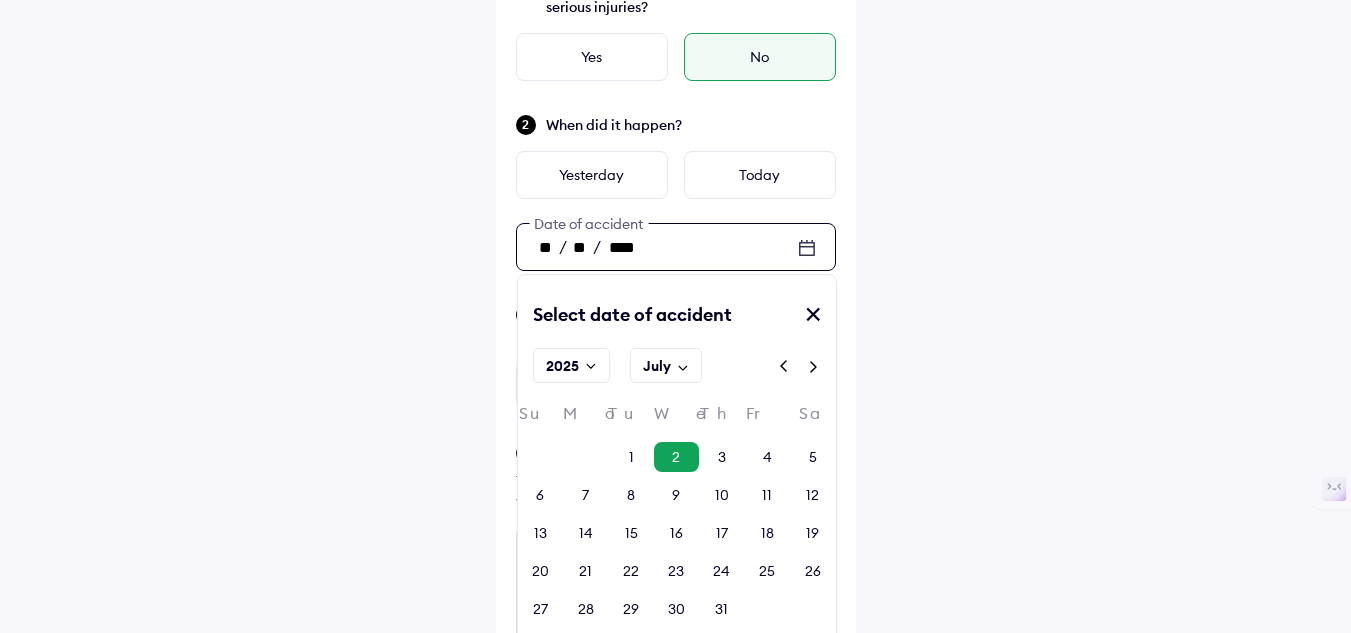 scroll, scrollTop: 200, scrollLeft: 0, axis: vertical 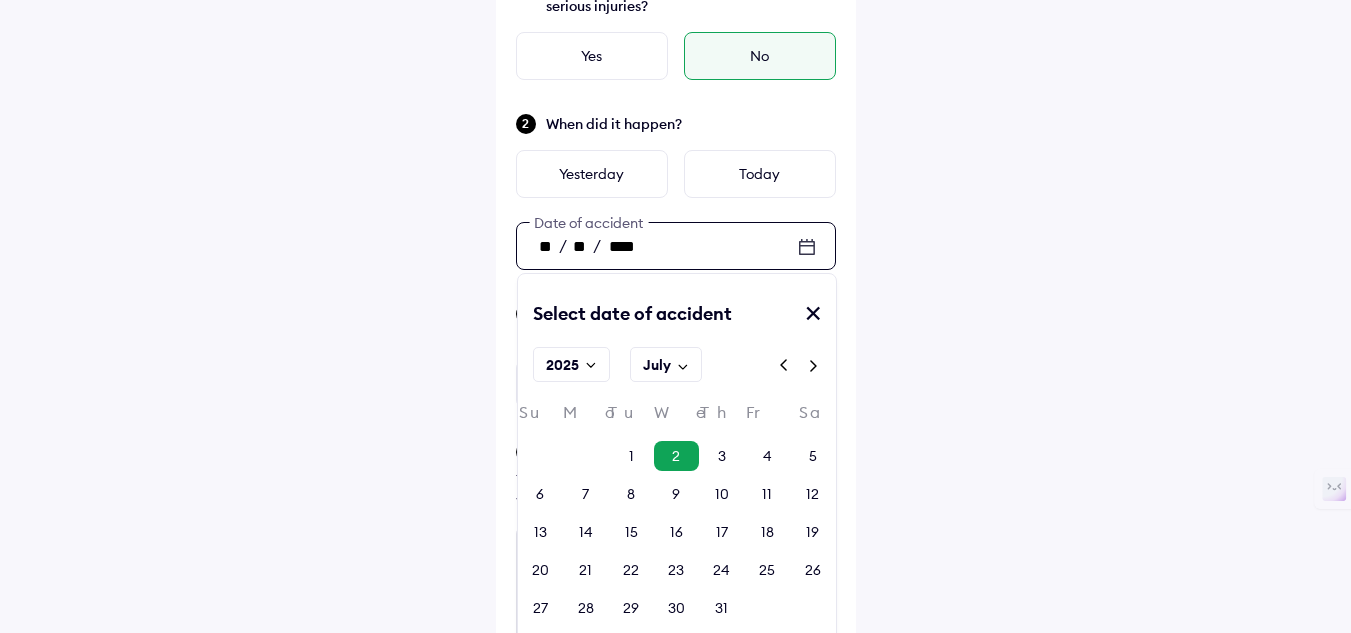 click on "✕" at bounding box center [821, 322] 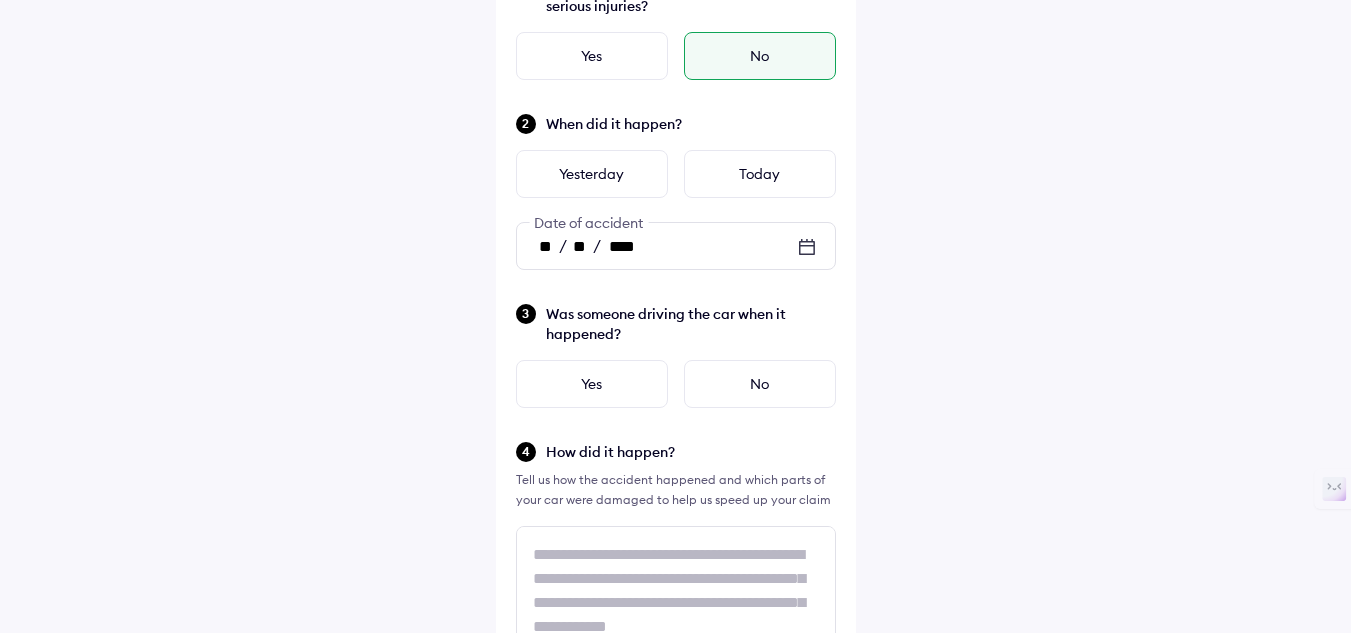 click on "Help Tell us about the accident Did the accident result in any deaths or serious injuries? Yes No When did it happen? Yesterday Today ** / ** / **** Date of accident Was someone driving the car when it happened? Yes No How did it happen? Tell us how the accident happened and which parts of your car were damaged to help us speed up your claim Minimum  50  characters (about 4-5 lines) Where is your car now? Home/Office Garage/Dealership Accident site Police station Is your car safe to drive? Select  'No'  if you notice any of the conditions  listed below Flat or damaged tyres Deployed airbags Unable to start the engine Fluid leakage under the car Car is affected by floods Other safety concerns Yes No Continue" at bounding box center [675, 607] 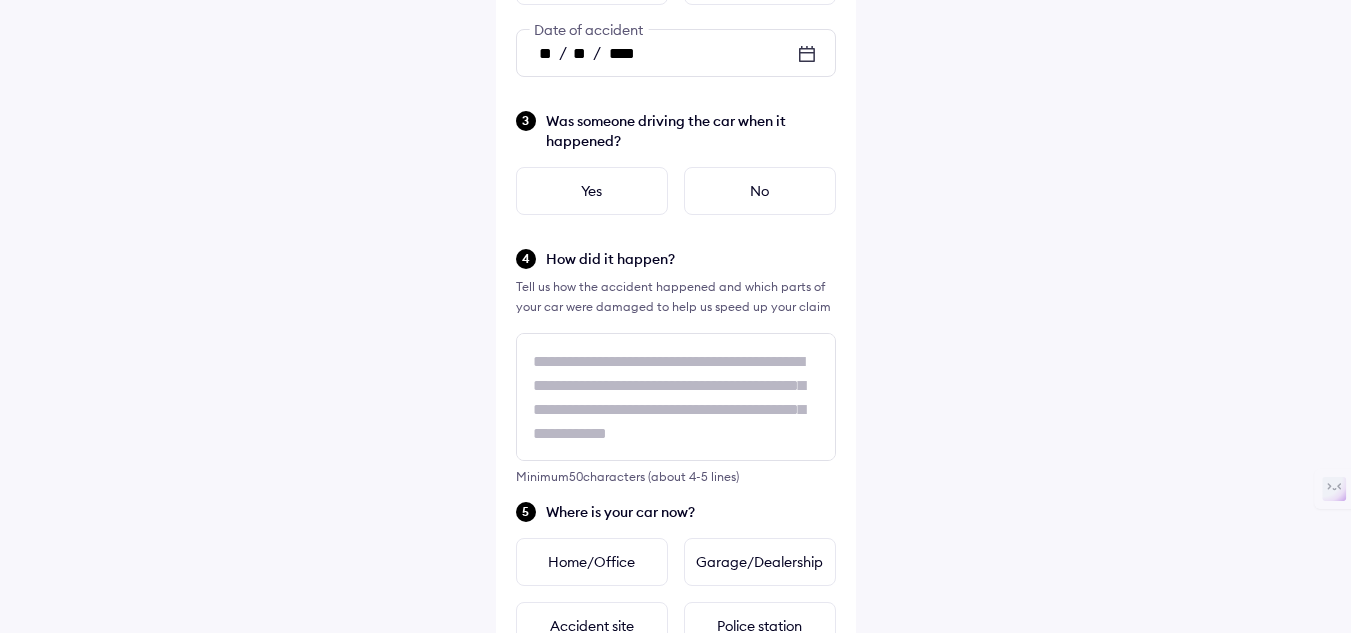 scroll, scrollTop: 400, scrollLeft: 0, axis: vertical 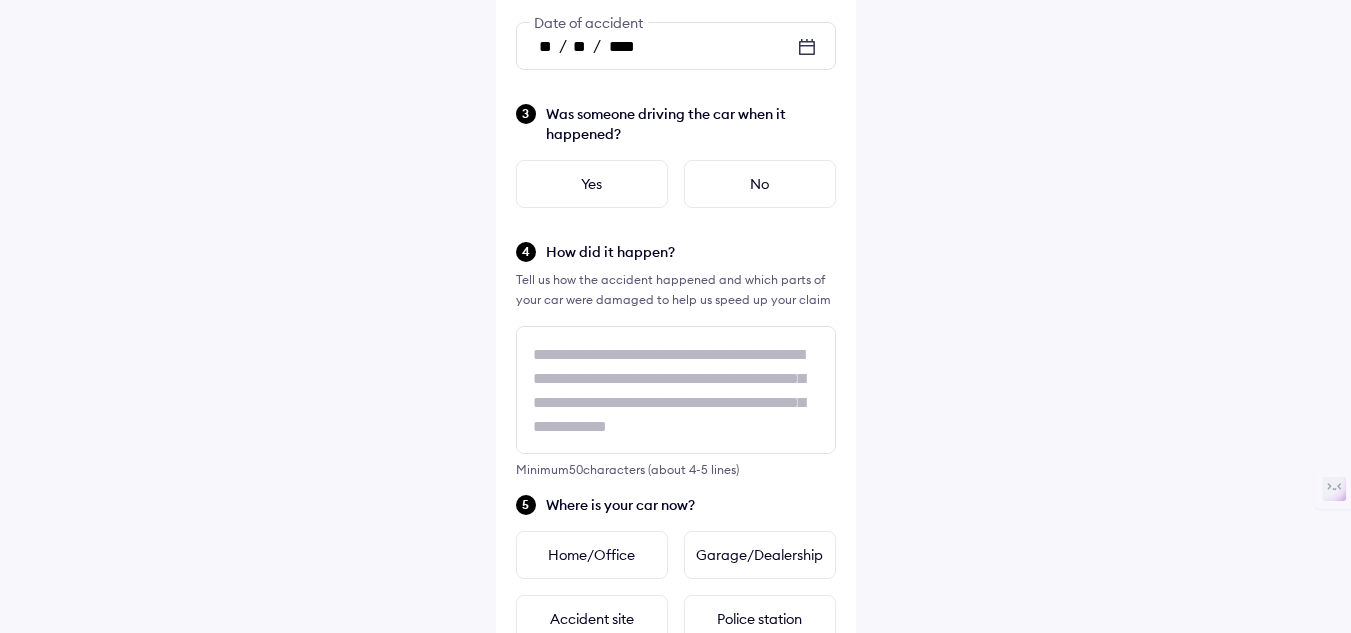 click 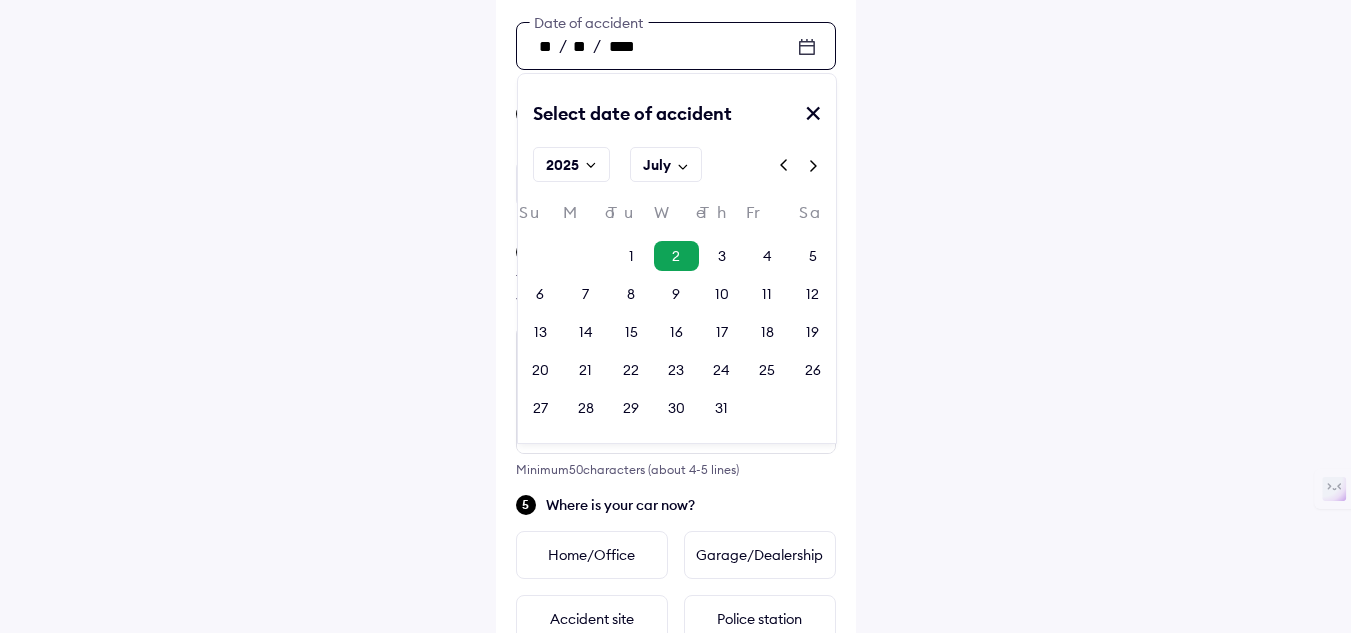 click on "Help Tell us about the accident Did the accident result in any deaths or serious injuries? Yes No When did it happen? Yesterday Today ** / ** / **** Date of accident Select date of accident ✕ 2025
July
Su Mo Tu We Th Fr Sa 29 30 1 2 3 4 5 6 7 8 9 10 11 12 13 14 15 16 17 18 19 20 21 22 23 24 25 26 27 28 29 30 31 1 2 Was someone driving the car when it happened? Yes No How did it happen? Tell us how the accident happened and which parts of your car were damaged to help us speed up your claim Minimum  50  characters (about 4-5 lines) Where is your car now? Home/Office Garage/Dealership Accident site Police station Is your car safe to drive? Select  'No'  if you notice any of the conditions  listed below Flat or damaged tyres Deployed airbags Unable to start the engine Fluid leakage under the car Car is affected by floods Other safety concerns Yes No Continue" at bounding box center (675, 407) 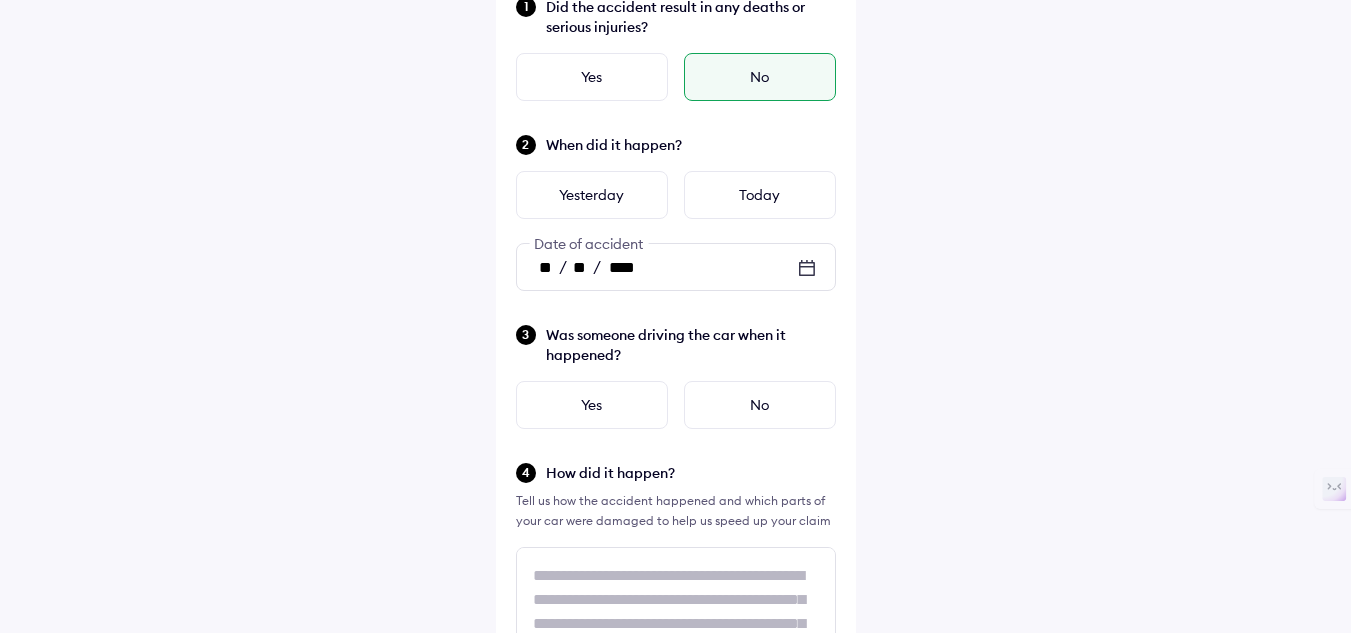 scroll, scrollTop: 200, scrollLeft: 0, axis: vertical 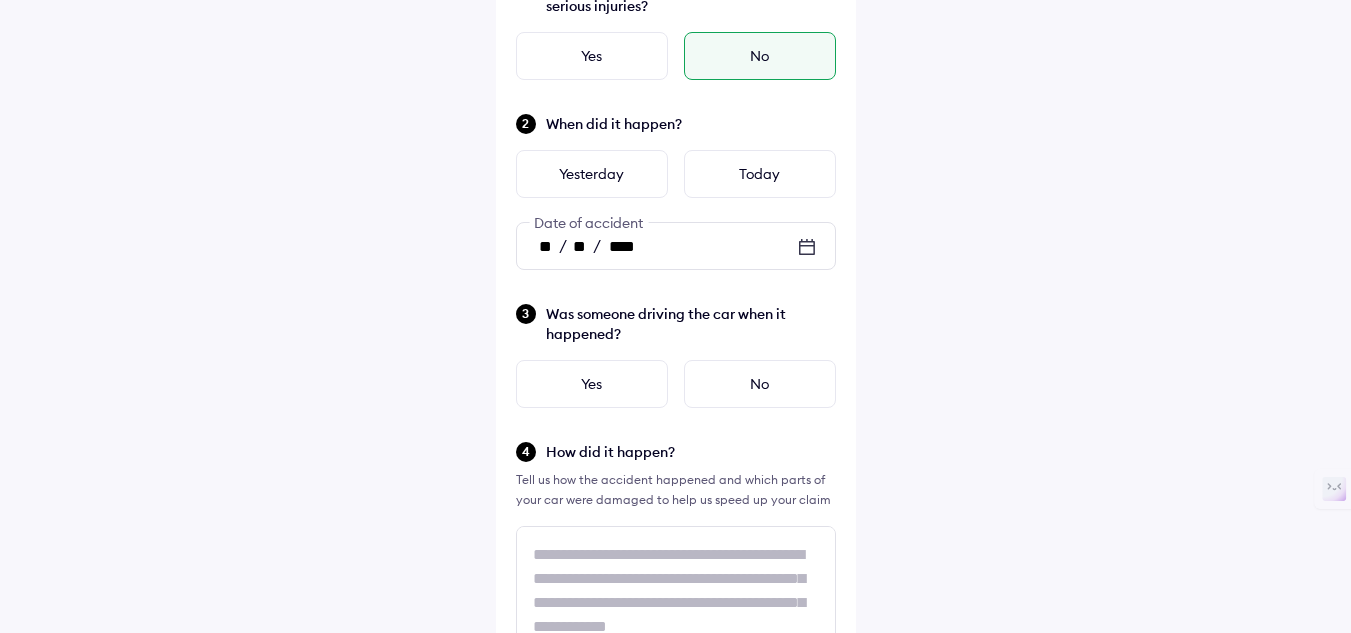 click 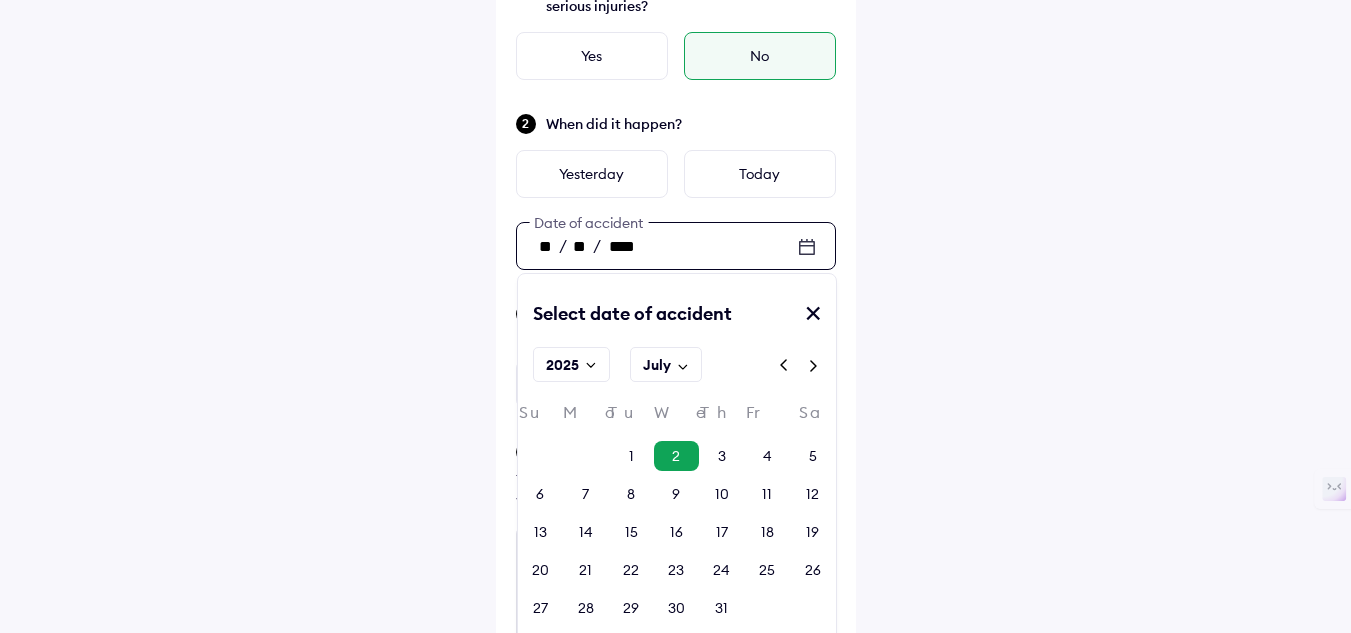 click 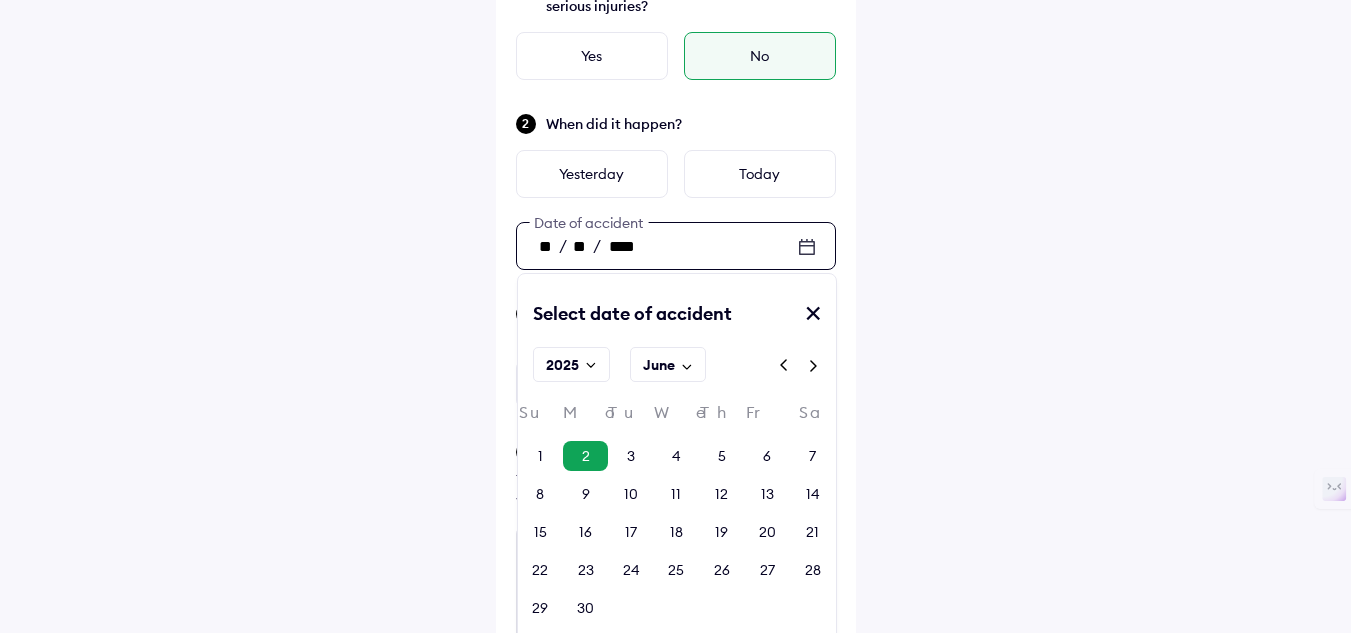 click 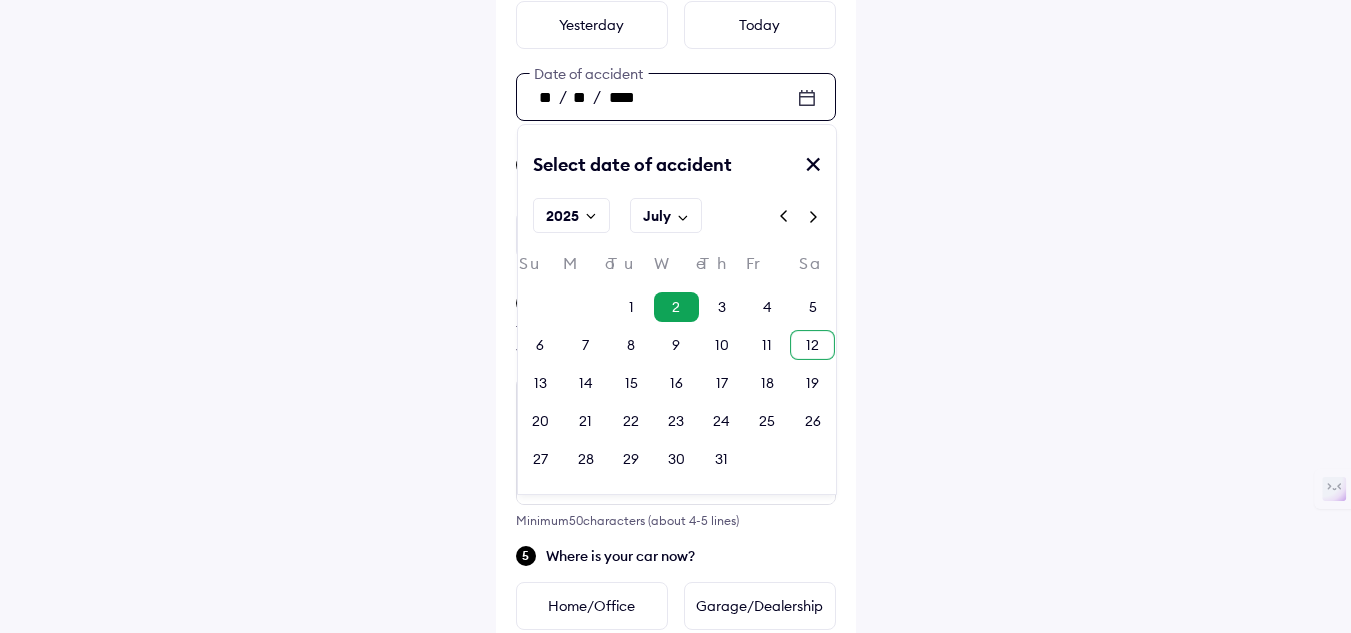 scroll, scrollTop: 400, scrollLeft: 0, axis: vertical 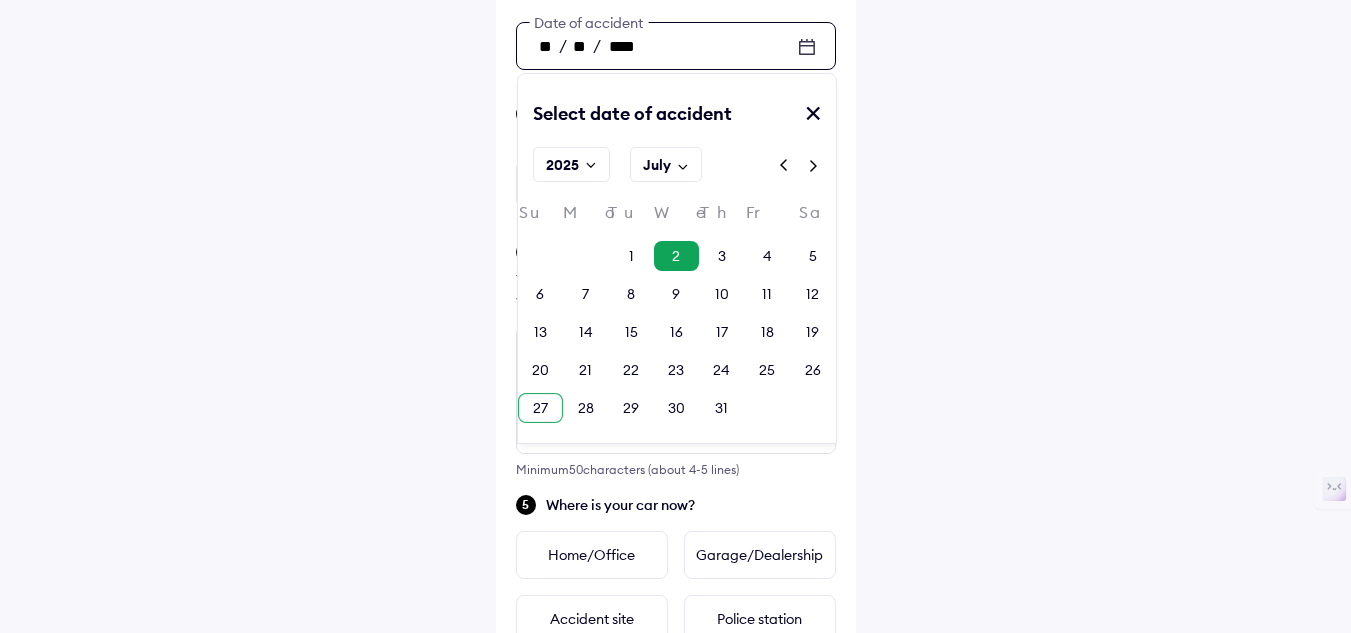 click on "27" at bounding box center [540, 408] 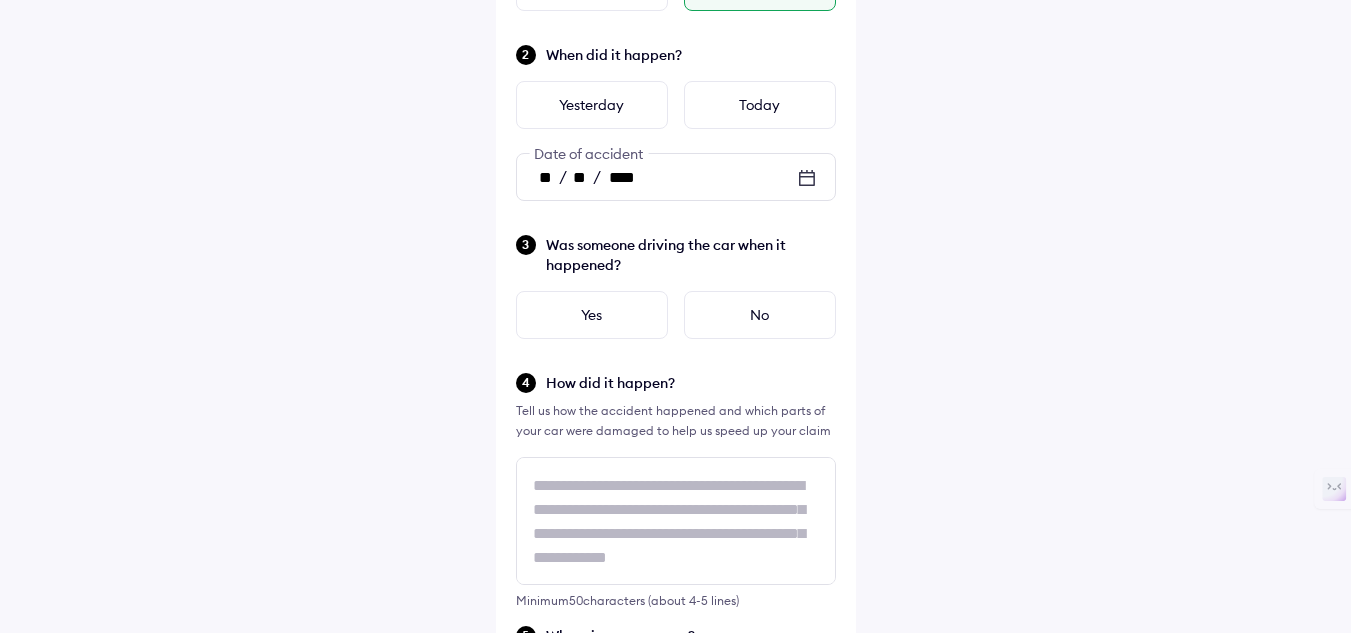 scroll, scrollTop: 300, scrollLeft: 0, axis: vertical 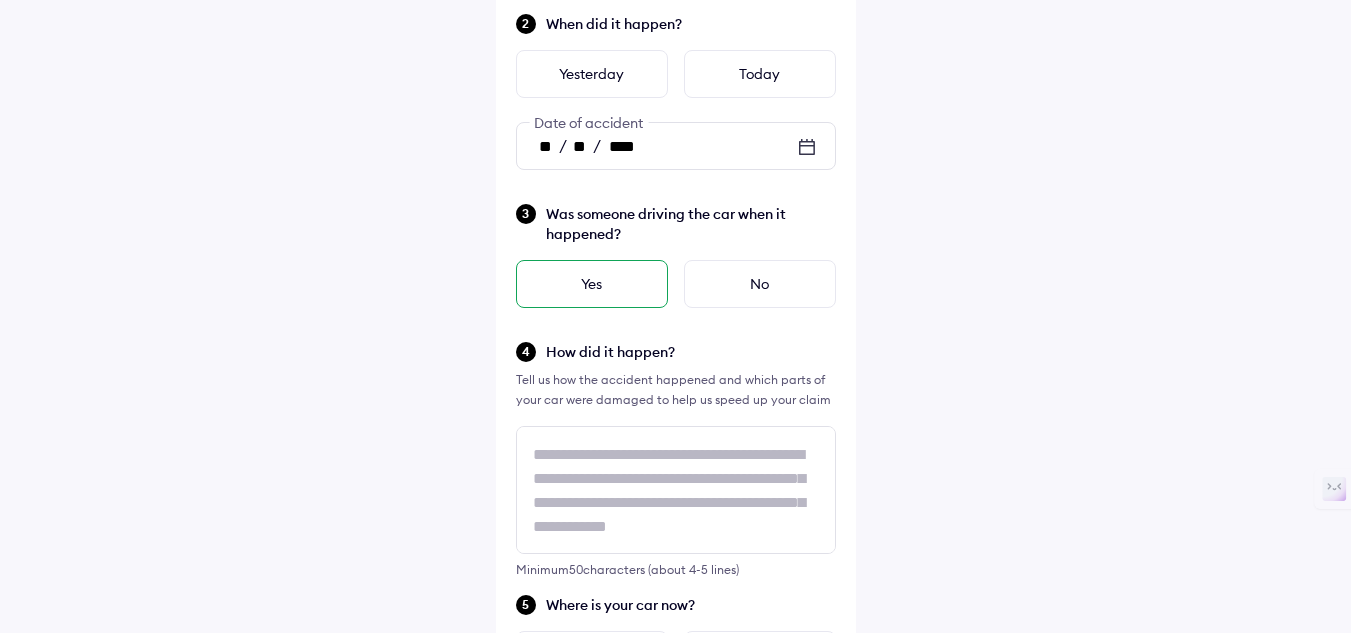 click on "Yes" at bounding box center [592, 284] 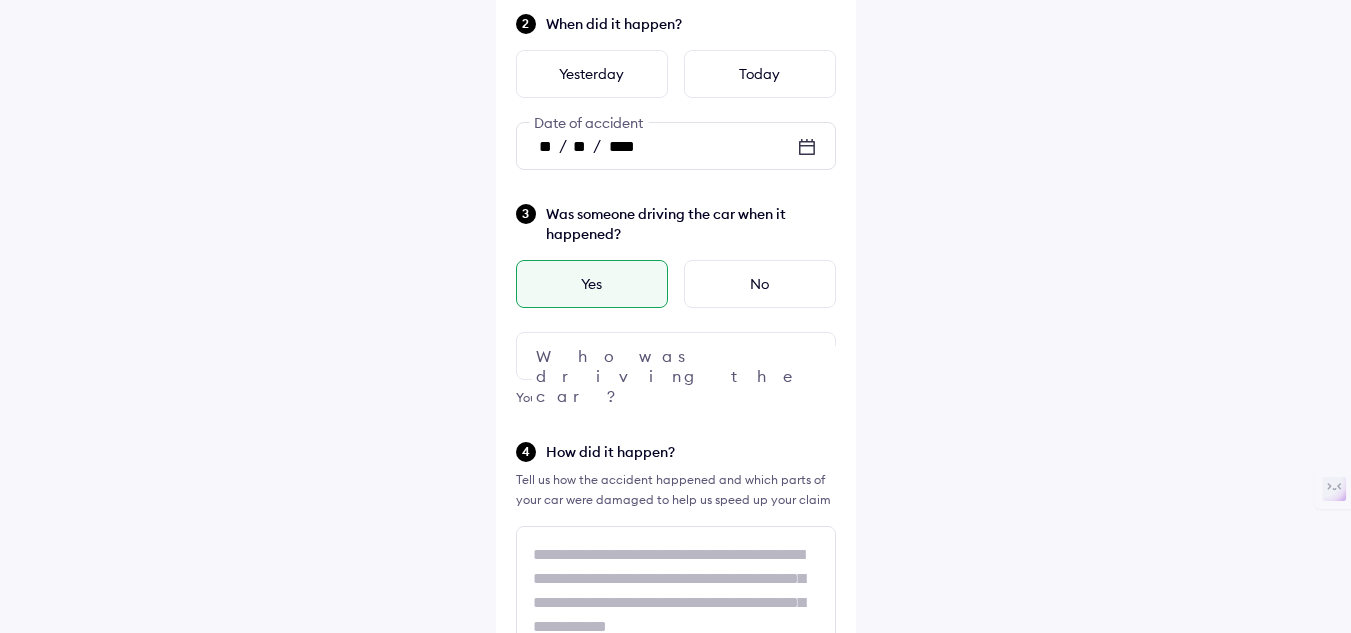 click at bounding box center (676, 356) 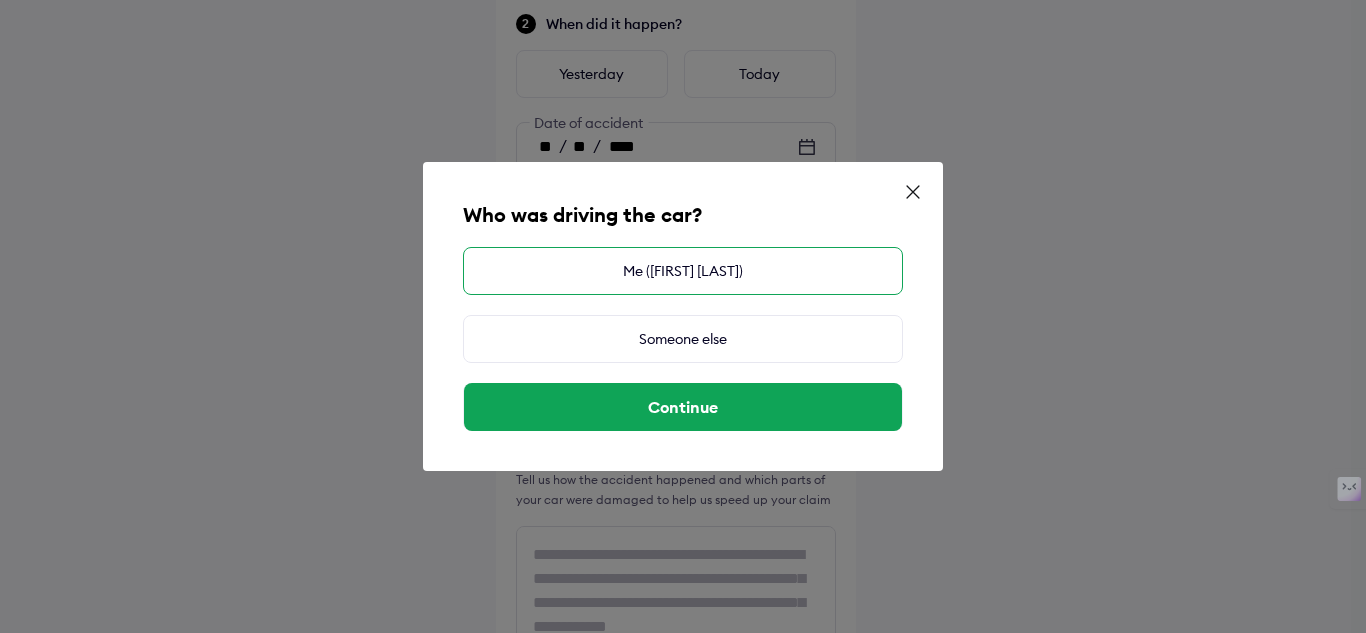 click on "Me ([FIRST] [LAST])" at bounding box center (683, 271) 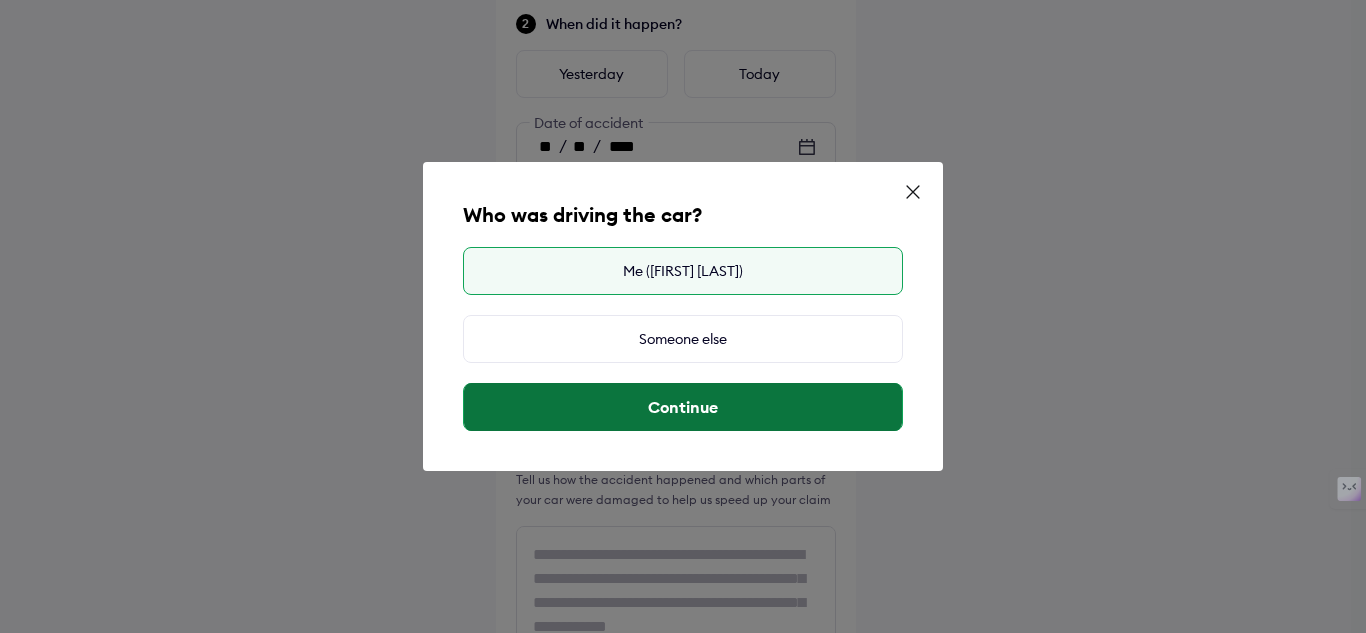 click on "Continue" at bounding box center [683, 407] 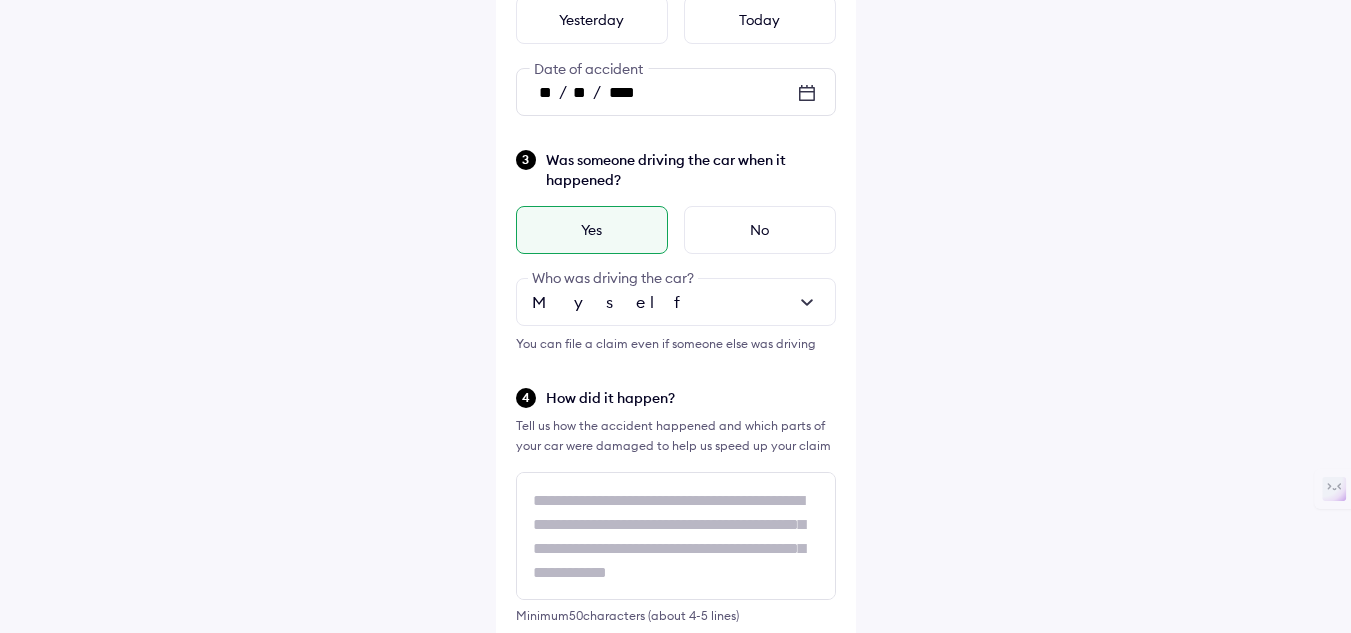 scroll, scrollTop: 400, scrollLeft: 0, axis: vertical 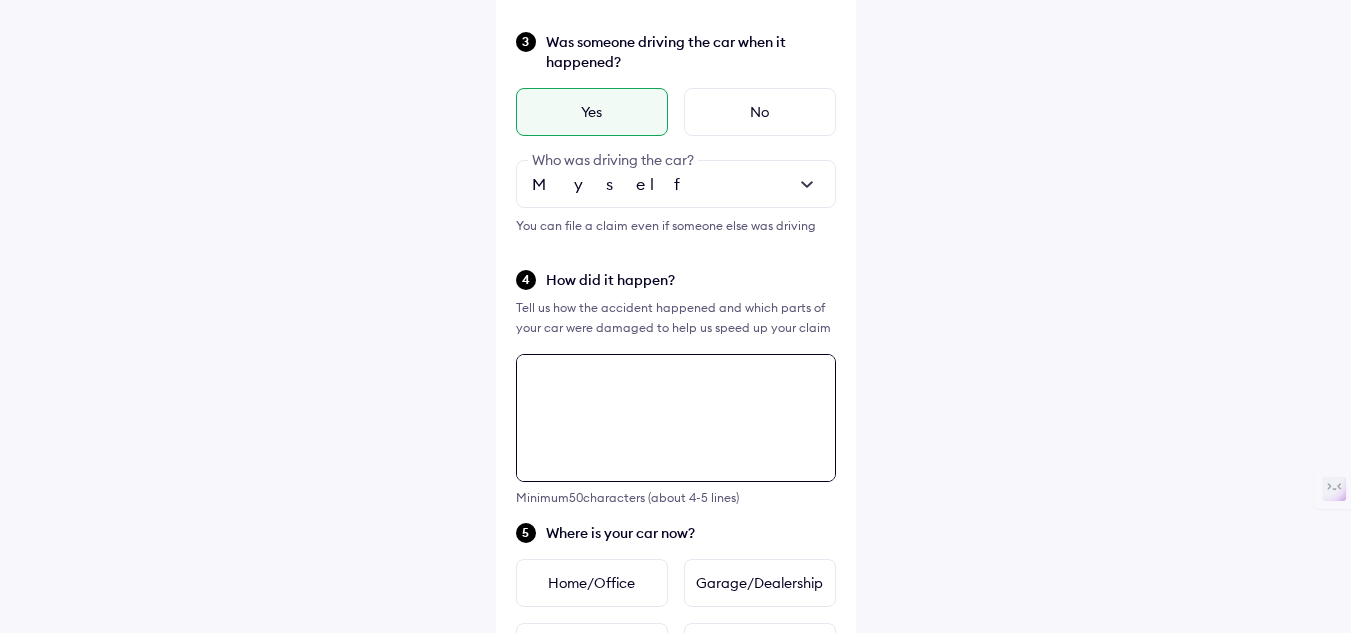 click at bounding box center [676, 418] 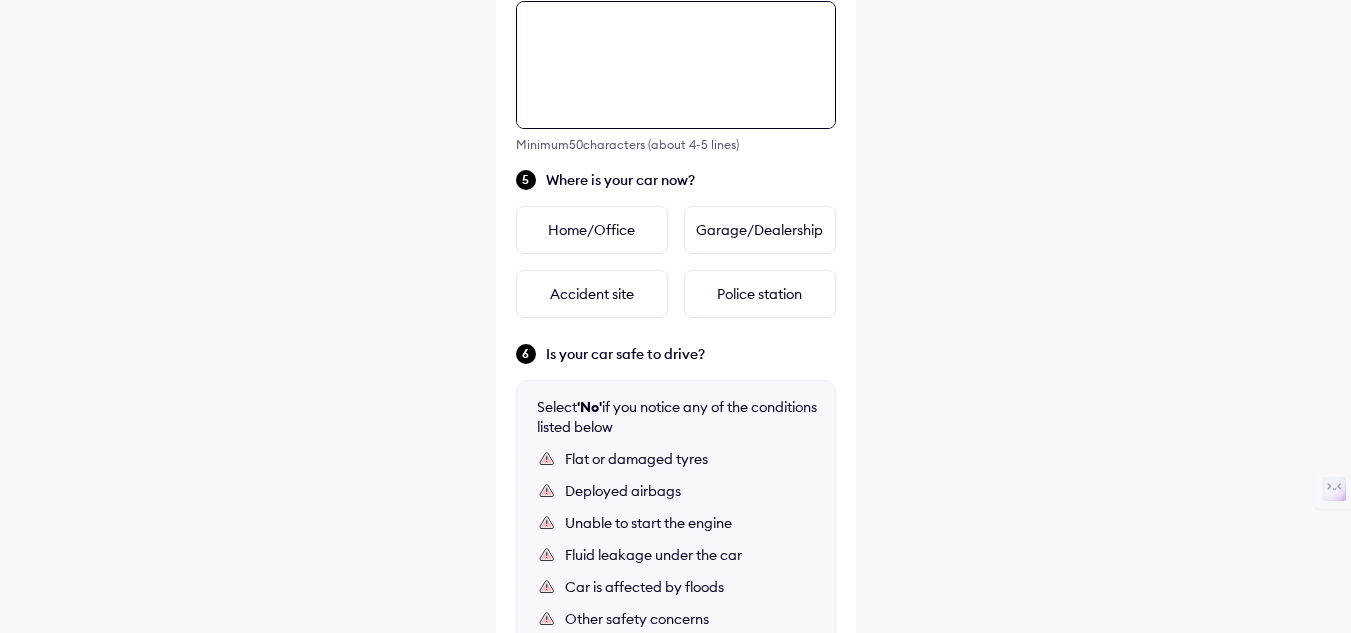 scroll, scrollTop: 826, scrollLeft: 0, axis: vertical 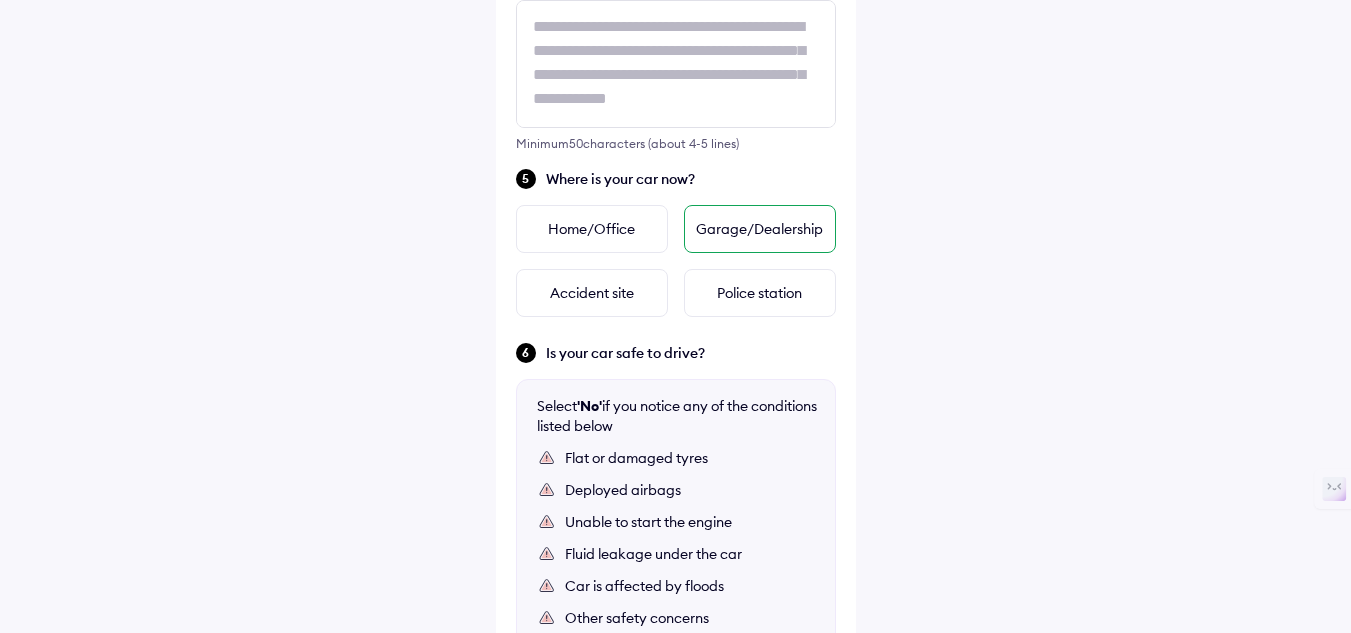 click on "Garage/Dealership" at bounding box center [760, 229] 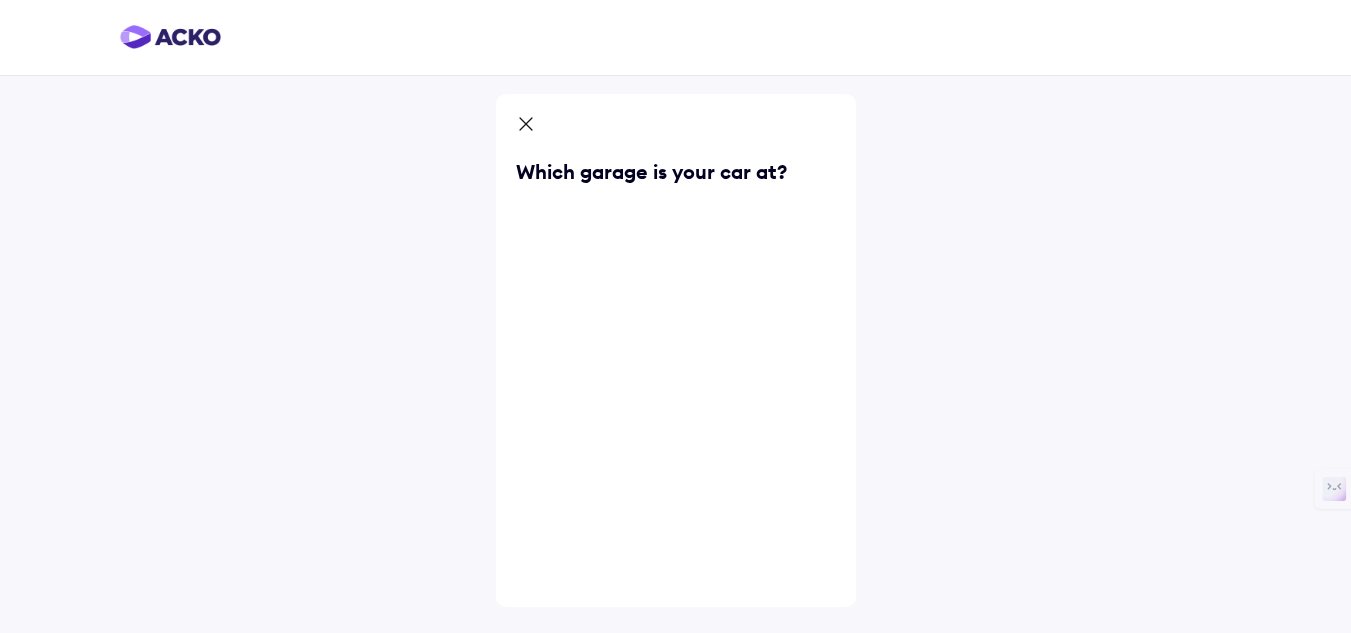 scroll, scrollTop: 0, scrollLeft: 0, axis: both 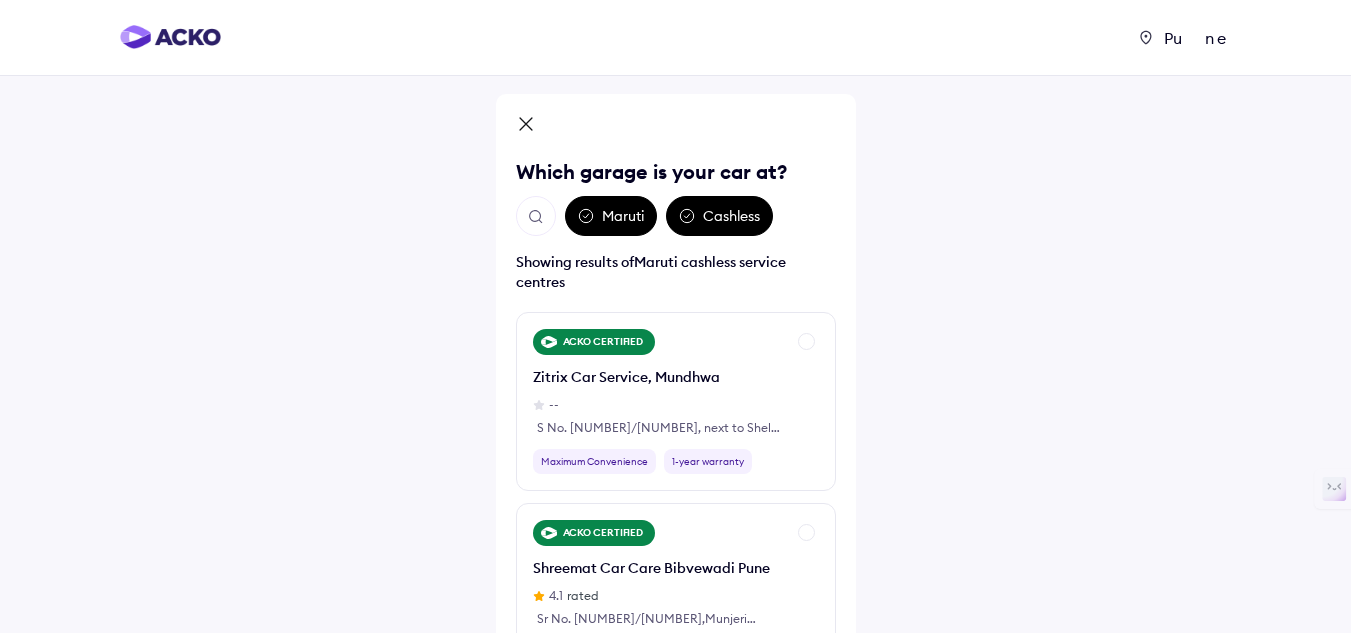 click on "Maruti" at bounding box center (611, 216) 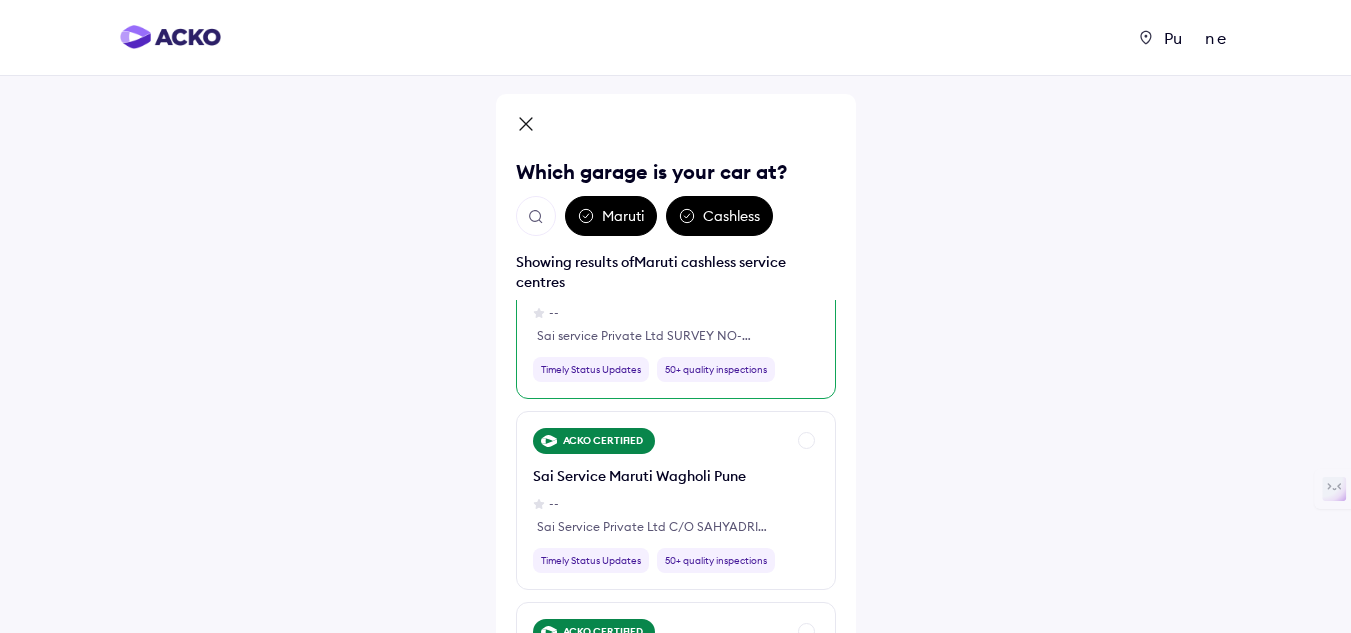 scroll, scrollTop: 2200, scrollLeft: 0, axis: vertical 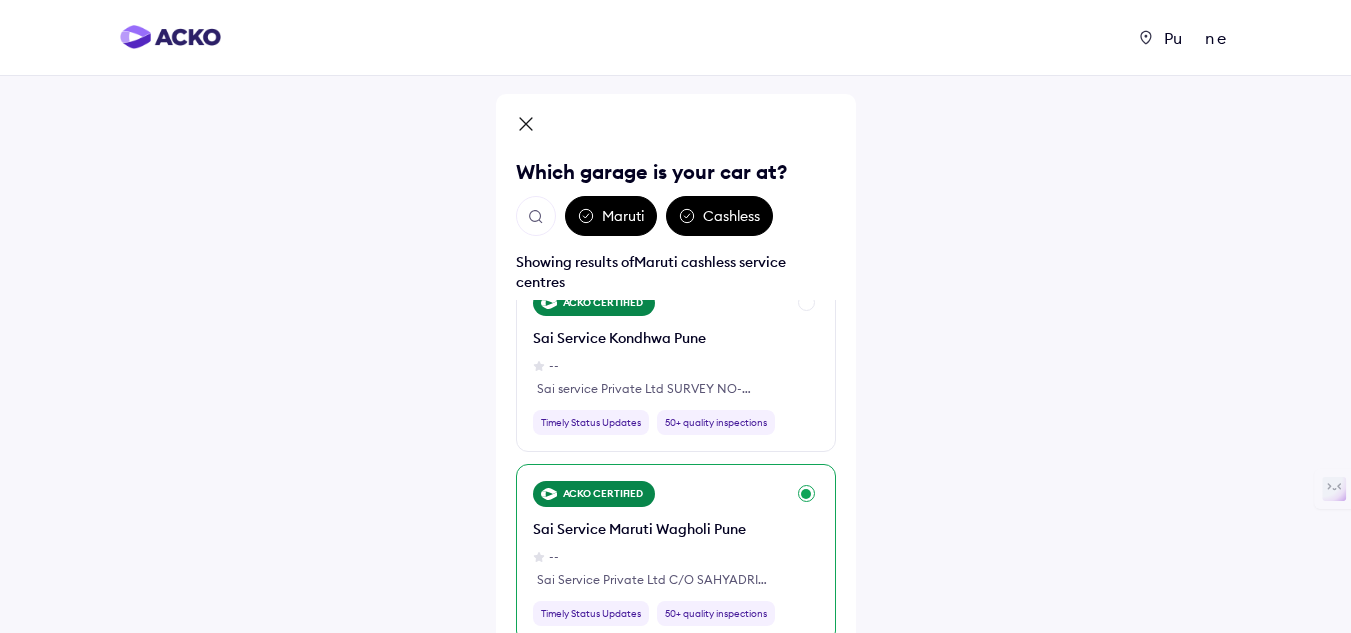 click on "ACKO CERTIFIED" at bounding box center (594, 494) 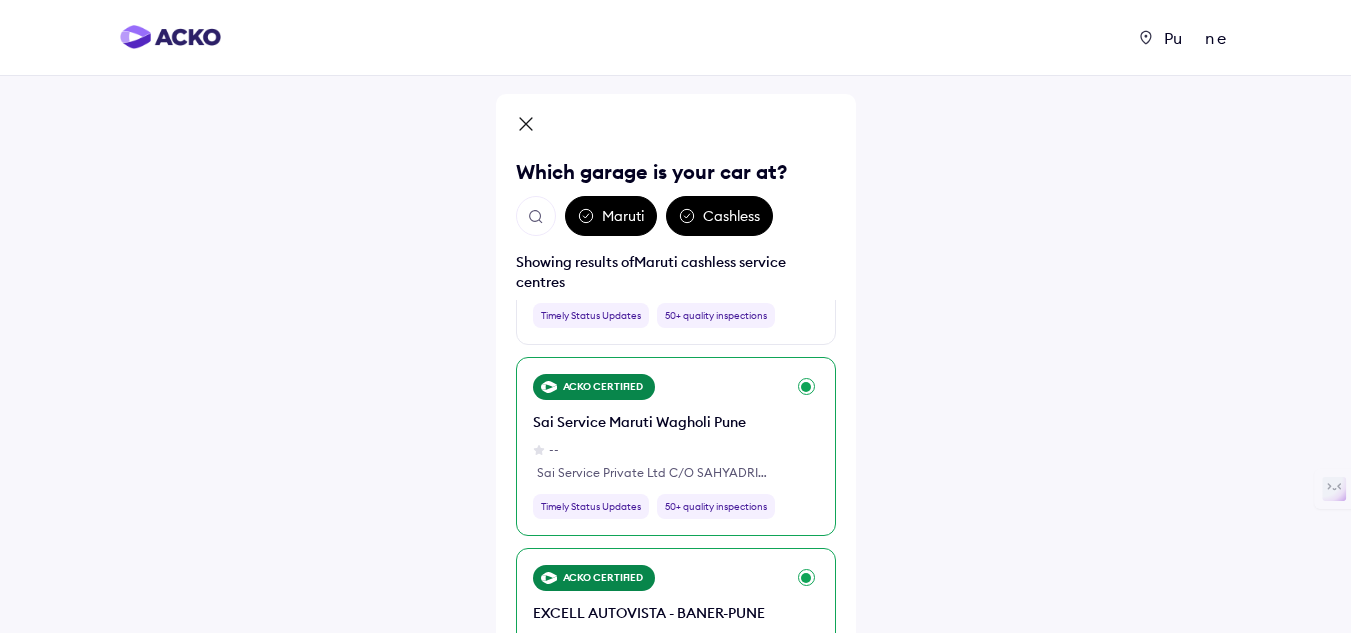 scroll, scrollTop: 2300, scrollLeft: 0, axis: vertical 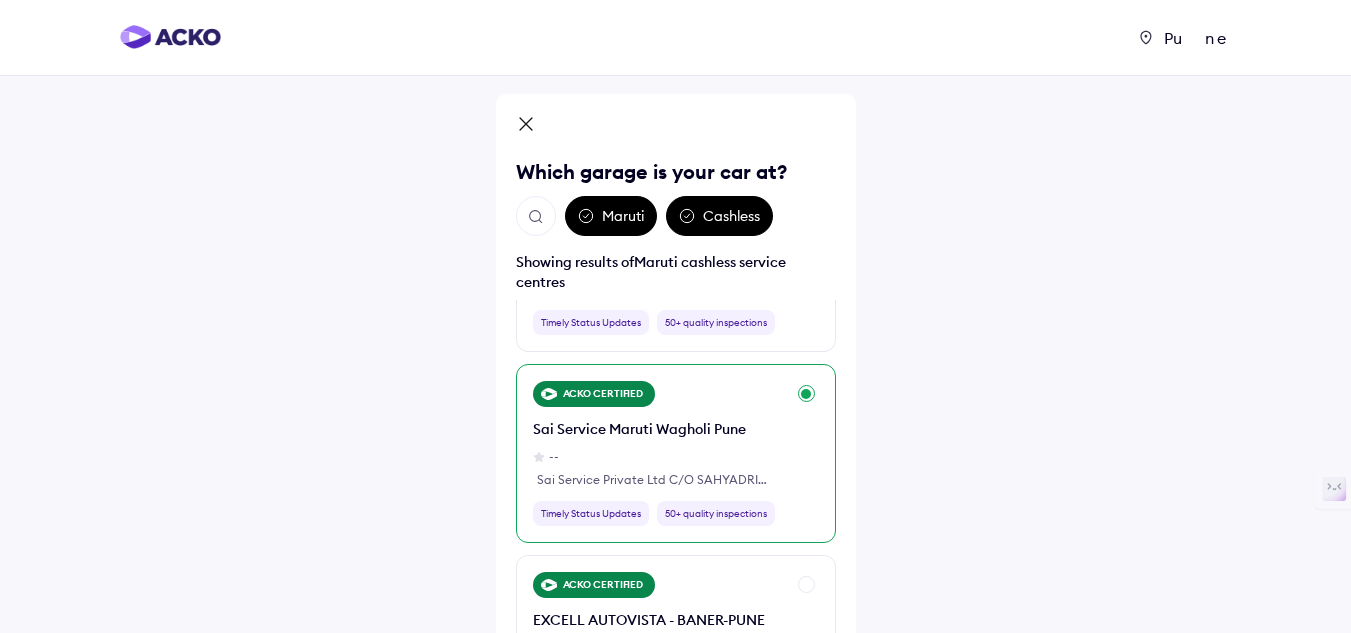 click on "ACKO CERTIFIED" at bounding box center (594, 394) 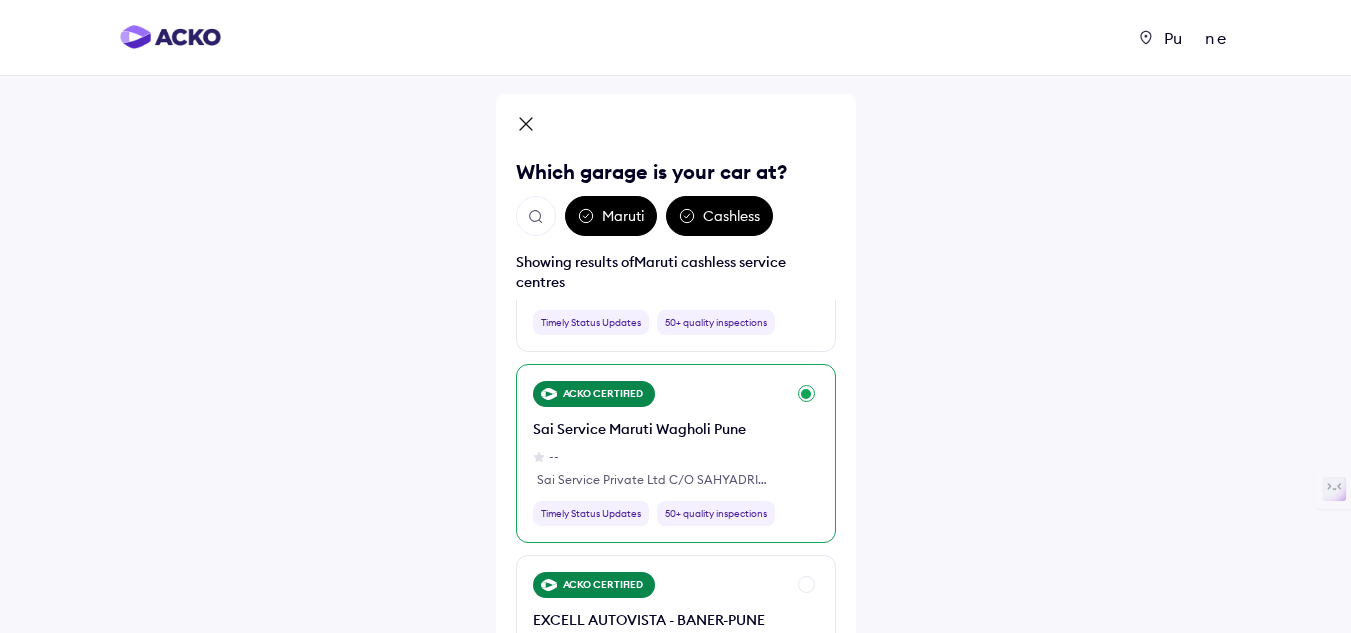 click on "Timely Status Updates" at bounding box center [591, 513] 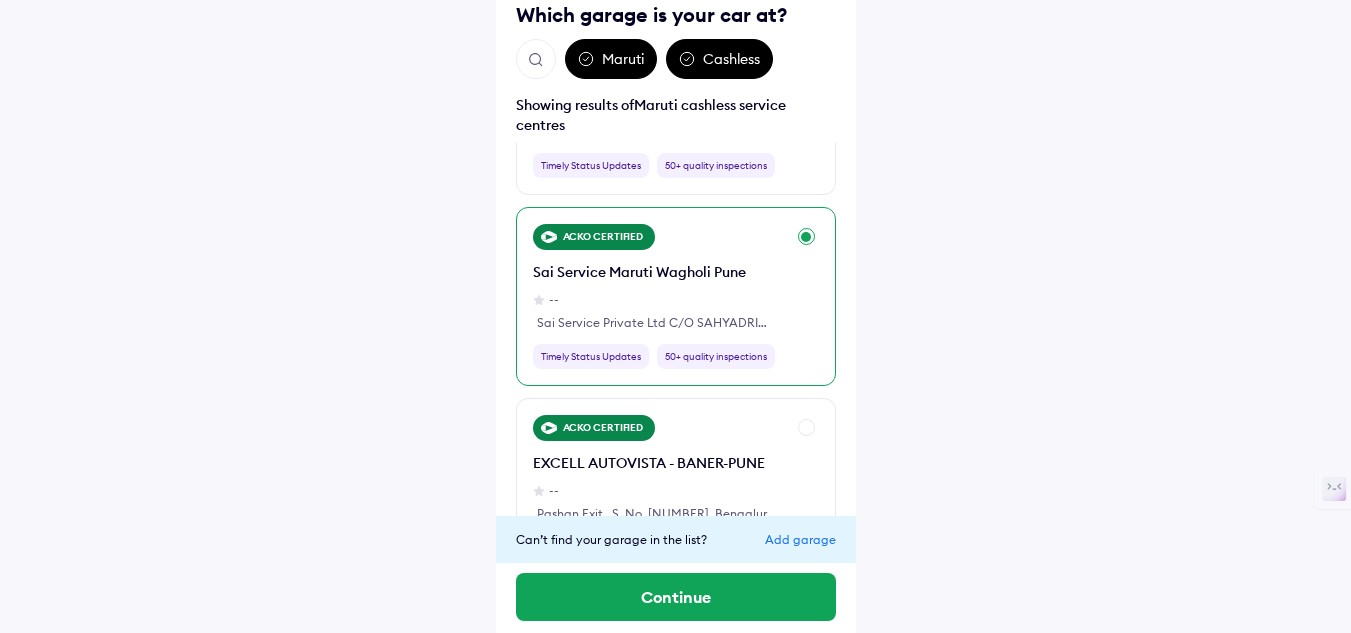 scroll, scrollTop: 165, scrollLeft: 0, axis: vertical 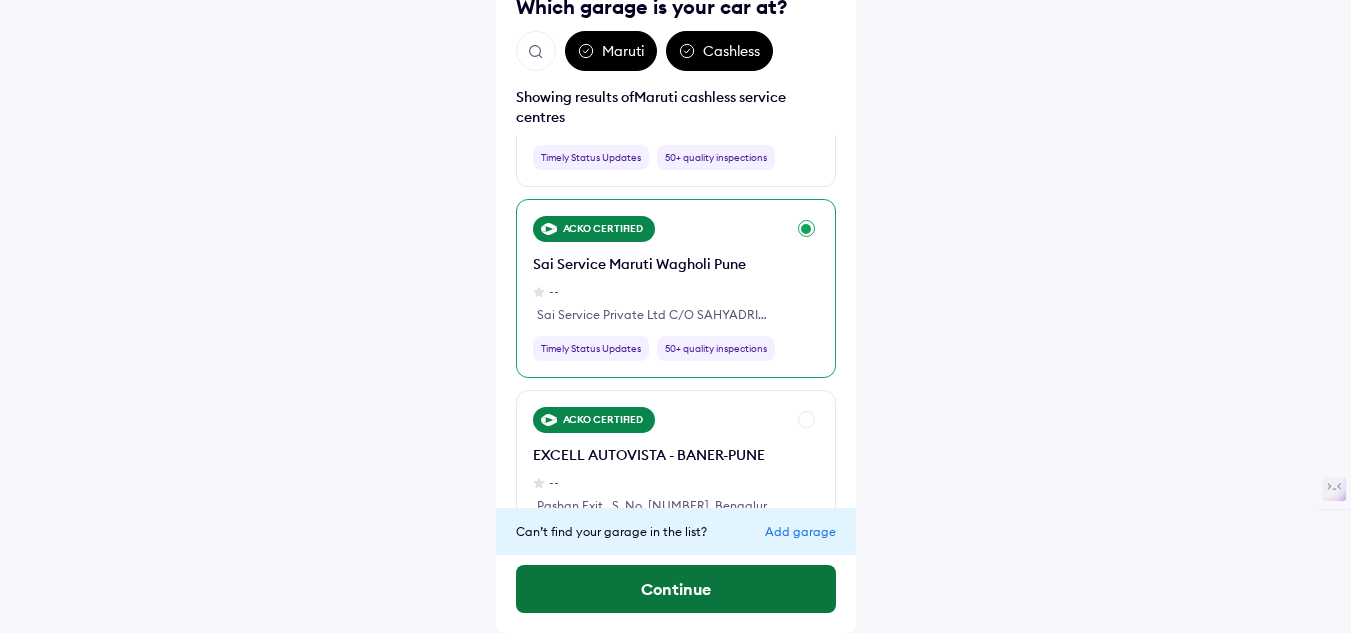 click on "Continue" at bounding box center (676, 589) 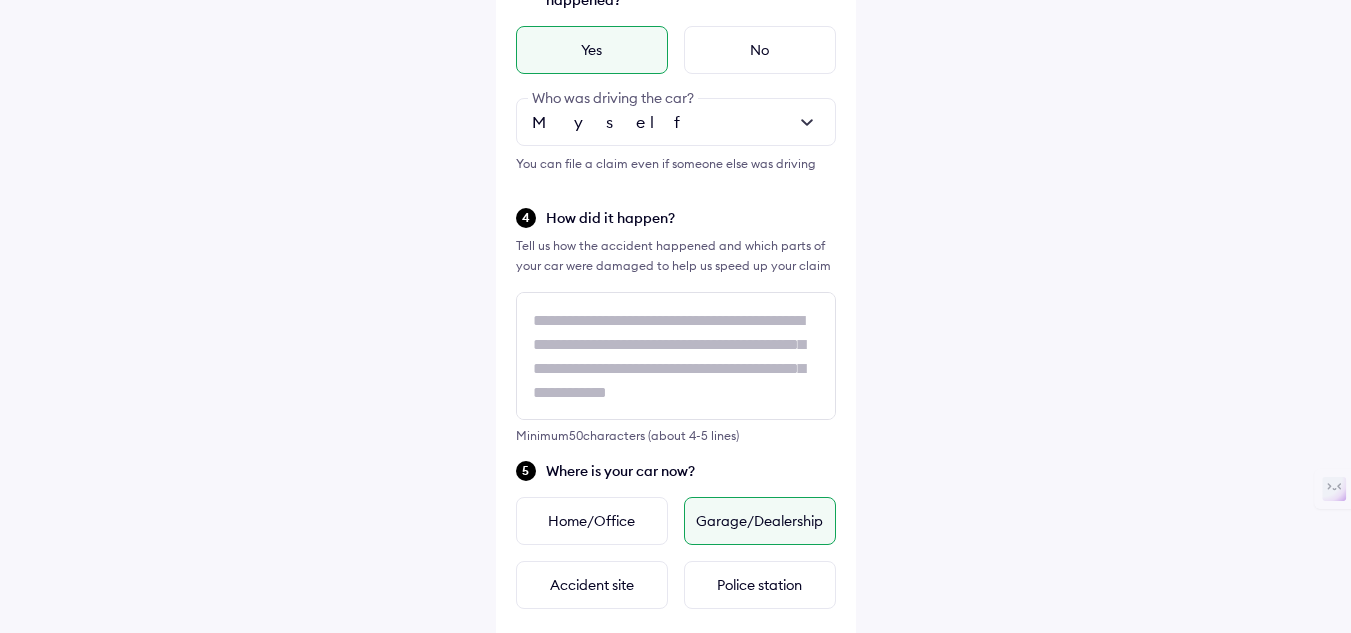 scroll, scrollTop: 532, scrollLeft: 0, axis: vertical 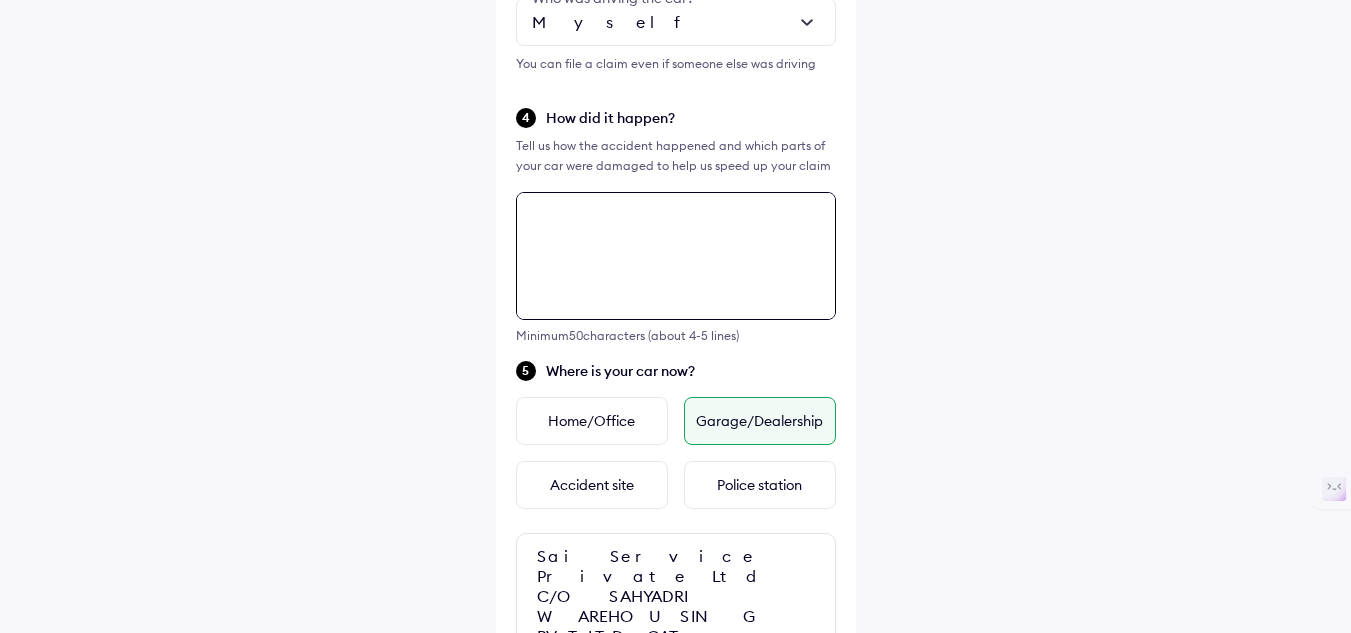 click on "Tell us about the accident Did the accident result in any deaths or serious injuries? Yes No When did it happen? Yesterday Today ** / ** / **** Date of accident Was someone driving the car when it happened? Yes No Myself Who was driving the car? You can file a claim even if someone else was driving How did it happen? Tell us how the accident happened and which parts of your car were damaged to help us speed up your claim Minimum  50  characters (about 4-5 lines) Where is your car now? Home/Office Garage/Dealership Accident site Police station Sai Service Private Ltd C/O SAHYADRI WAREHOUSING PVT.LTD GAT NO-[NUMBER], [CITY] NAGAR ROAD WAGHOLI [CITY]- [PINCODE] Continue" at bounding box center (676, 205) 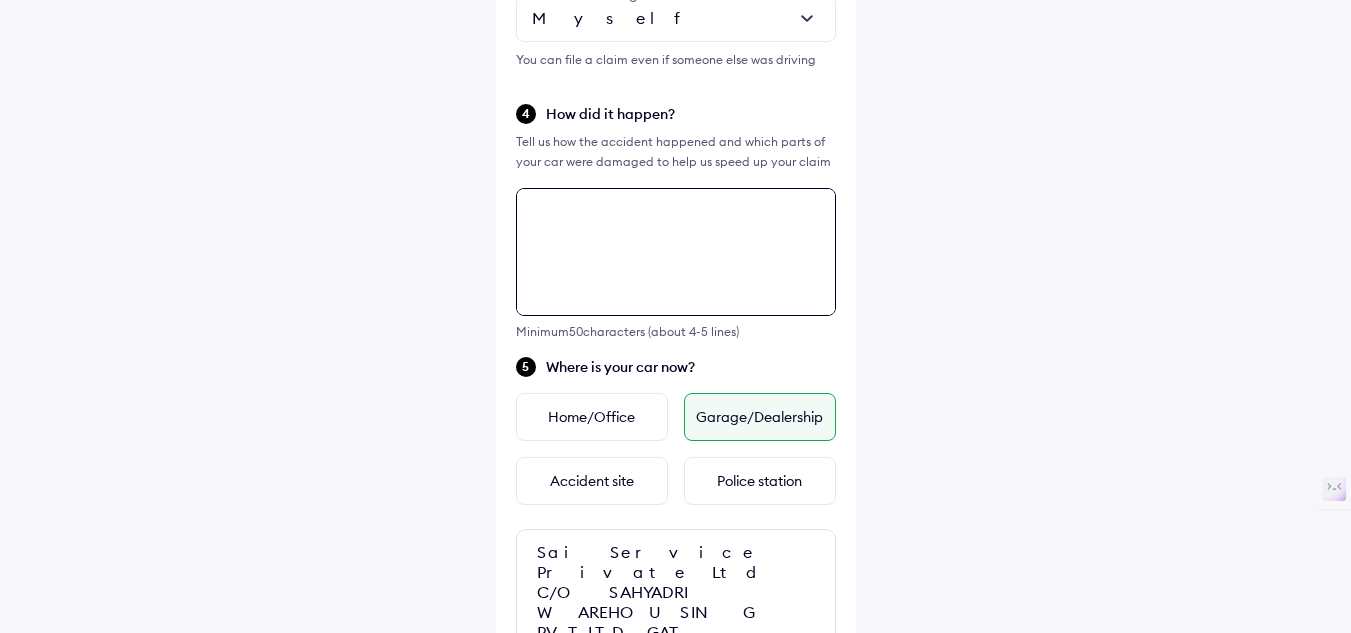 scroll, scrollTop: 426, scrollLeft: 0, axis: vertical 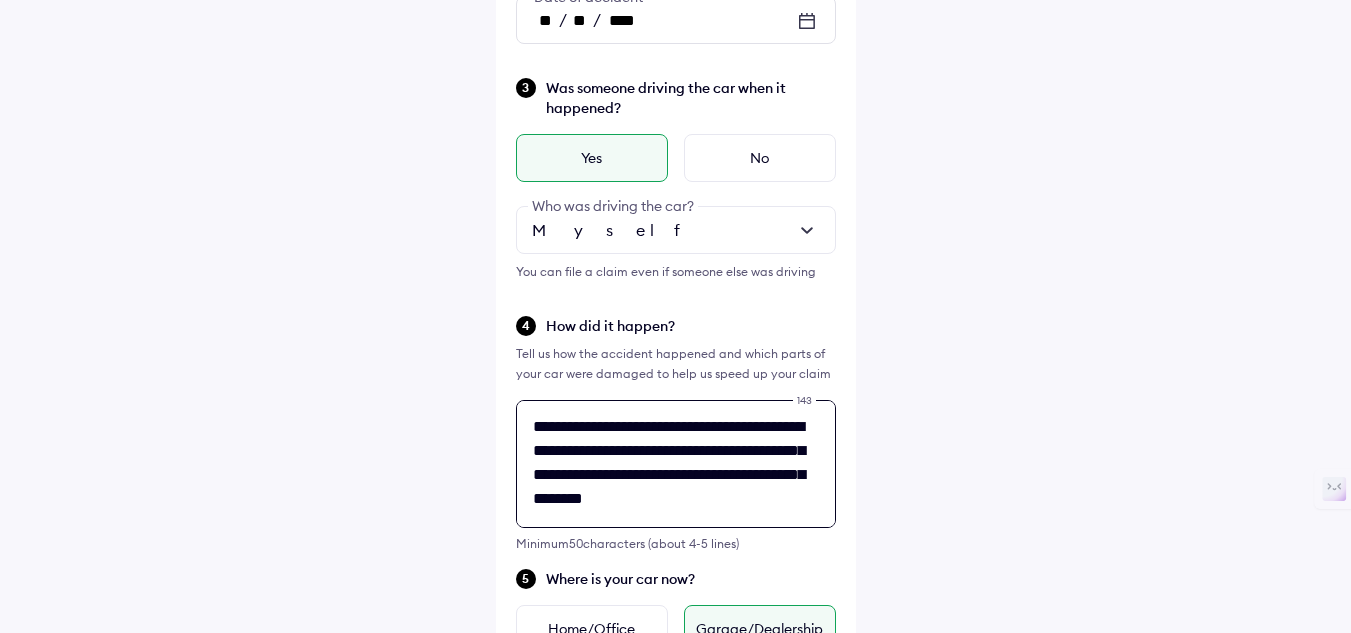 click on "**********" at bounding box center (676, 464) 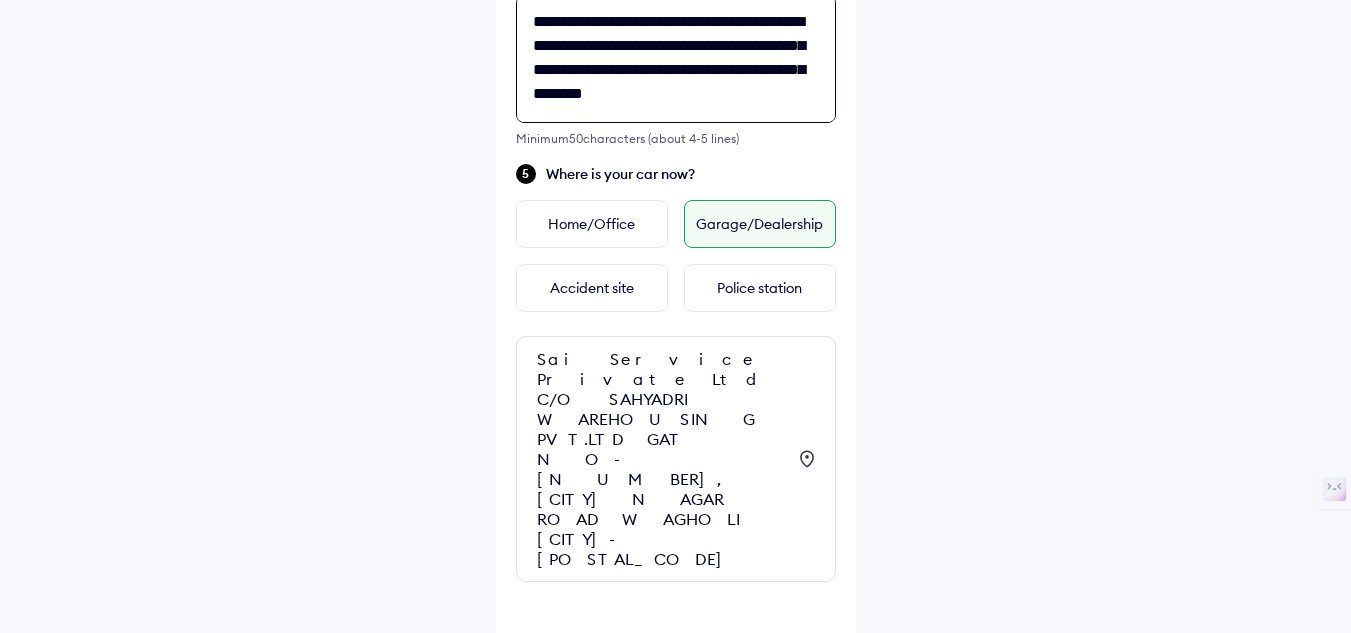 scroll, scrollTop: 832, scrollLeft: 0, axis: vertical 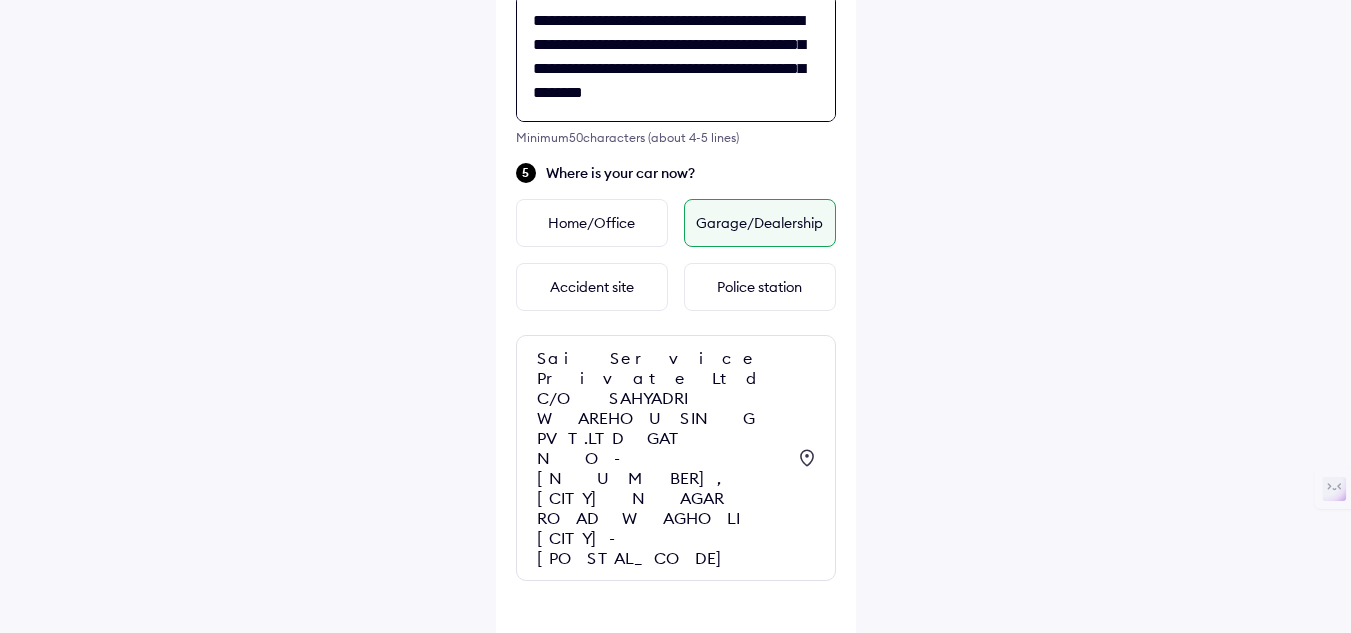 type on "**********" 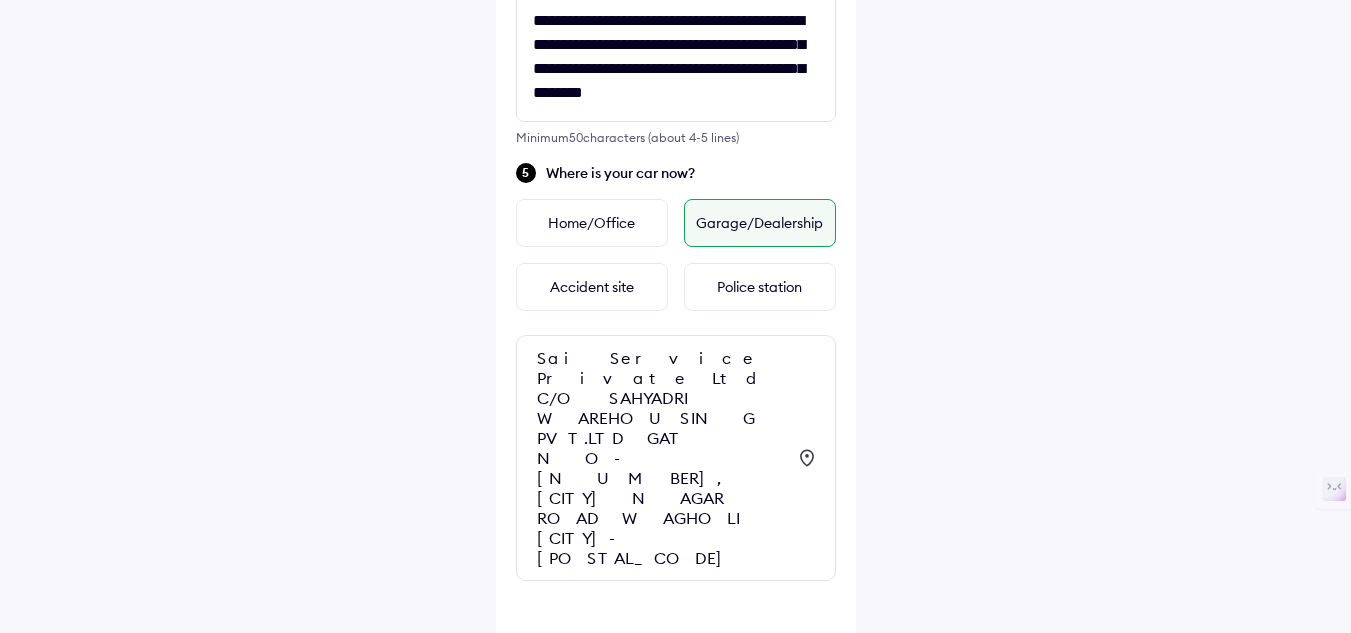 click on "Continue" at bounding box center [676, 669] 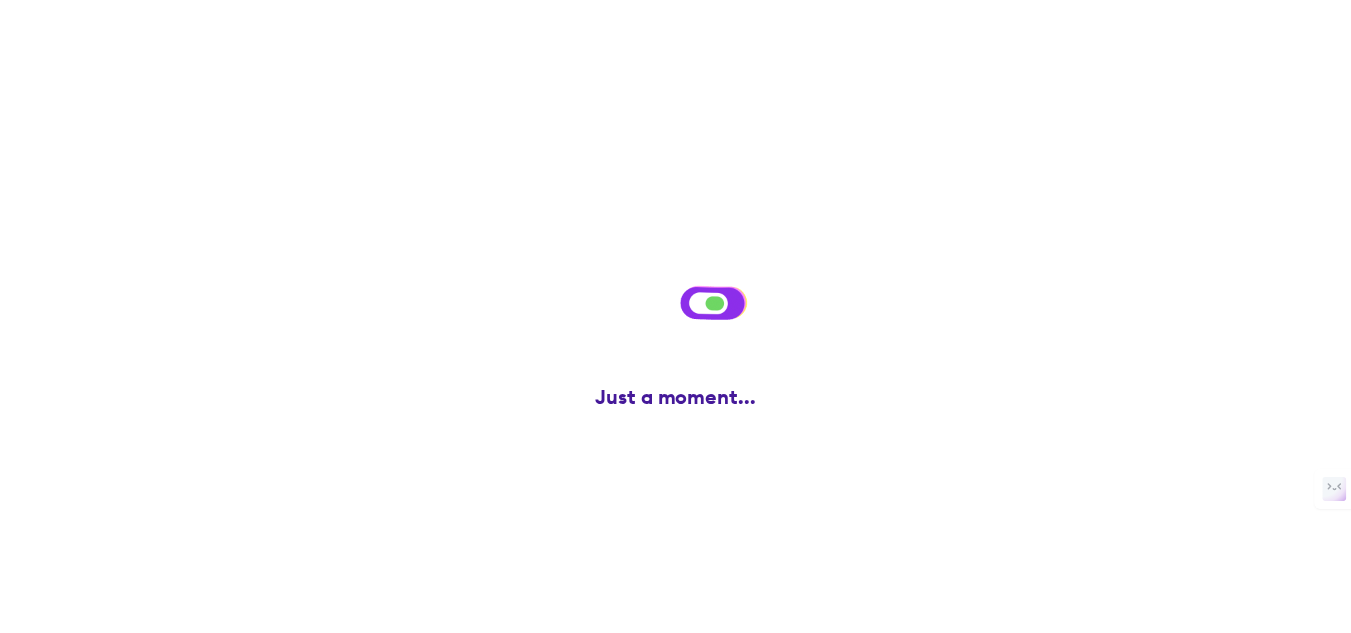 scroll, scrollTop: 0, scrollLeft: 0, axis: both 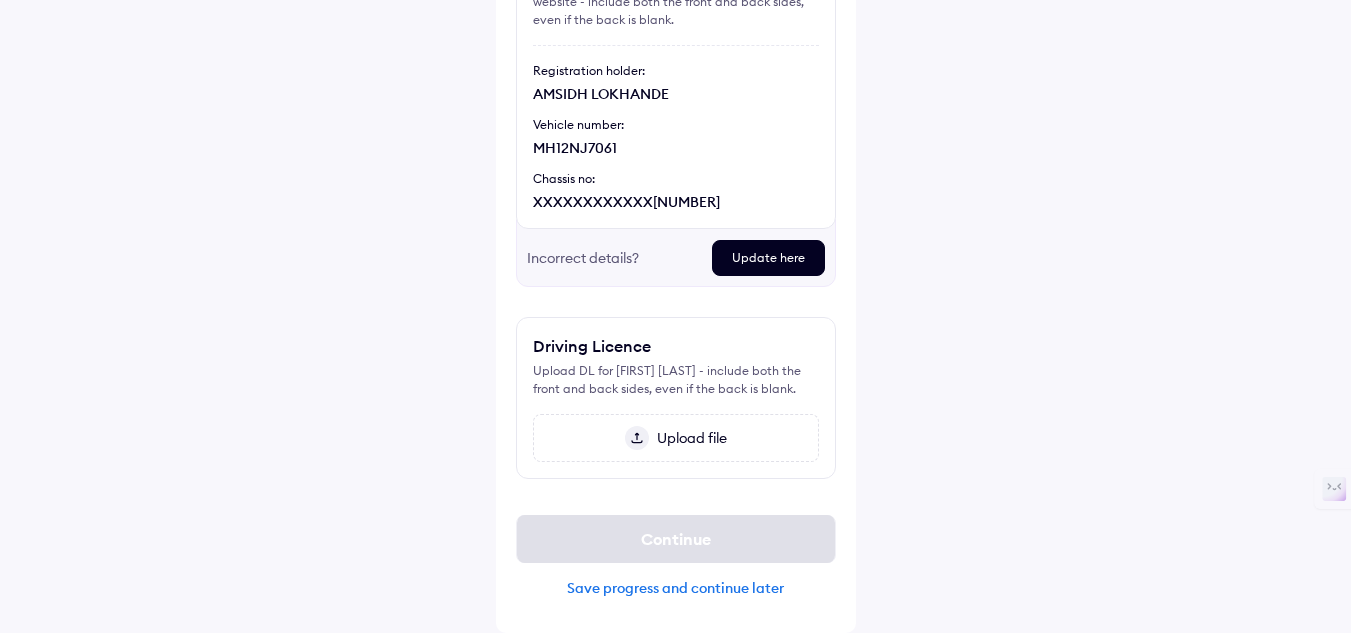 click on "Upload file" at bounding box center (688, 438) 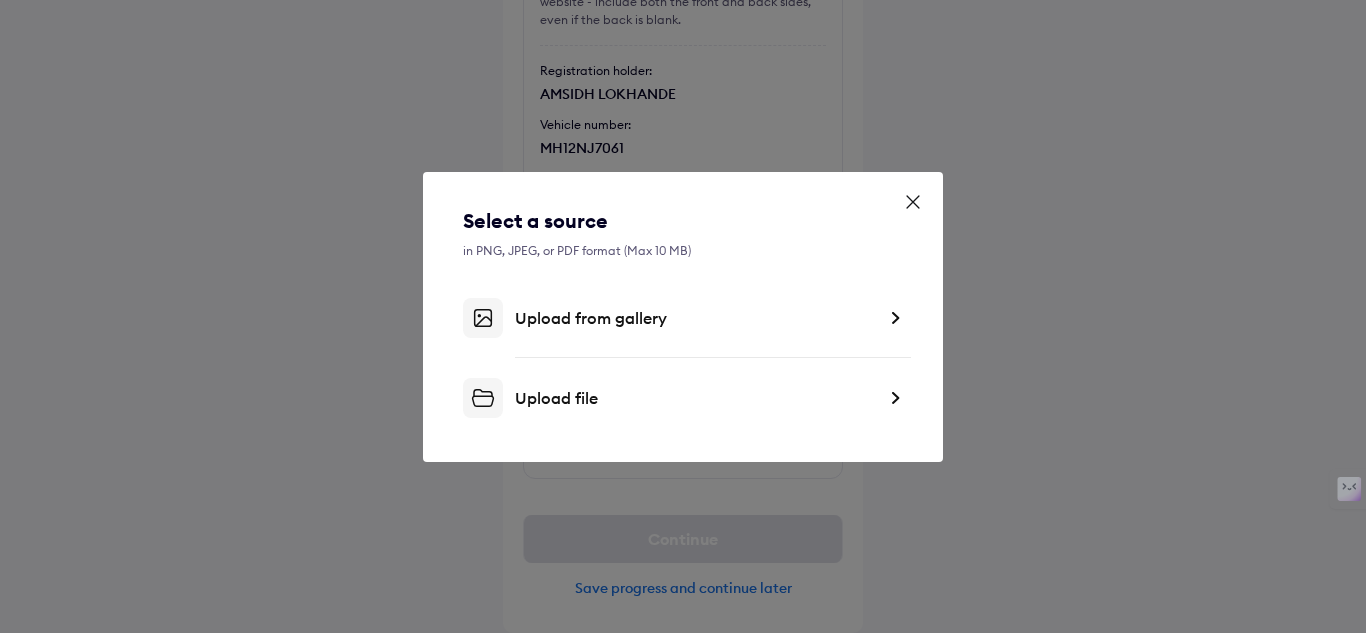 click on "Upload file" at bounding box center (695, 398) 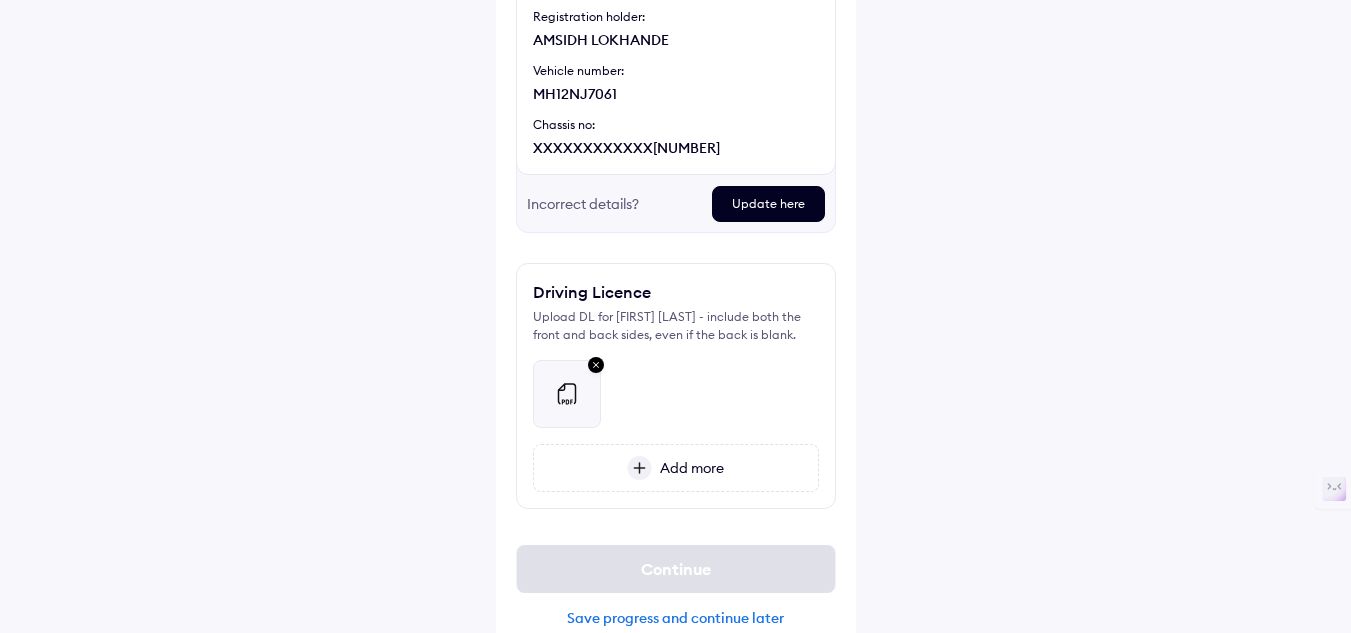 scroll, scrollTop: 328, scrollLeft: 0, axis: vertical 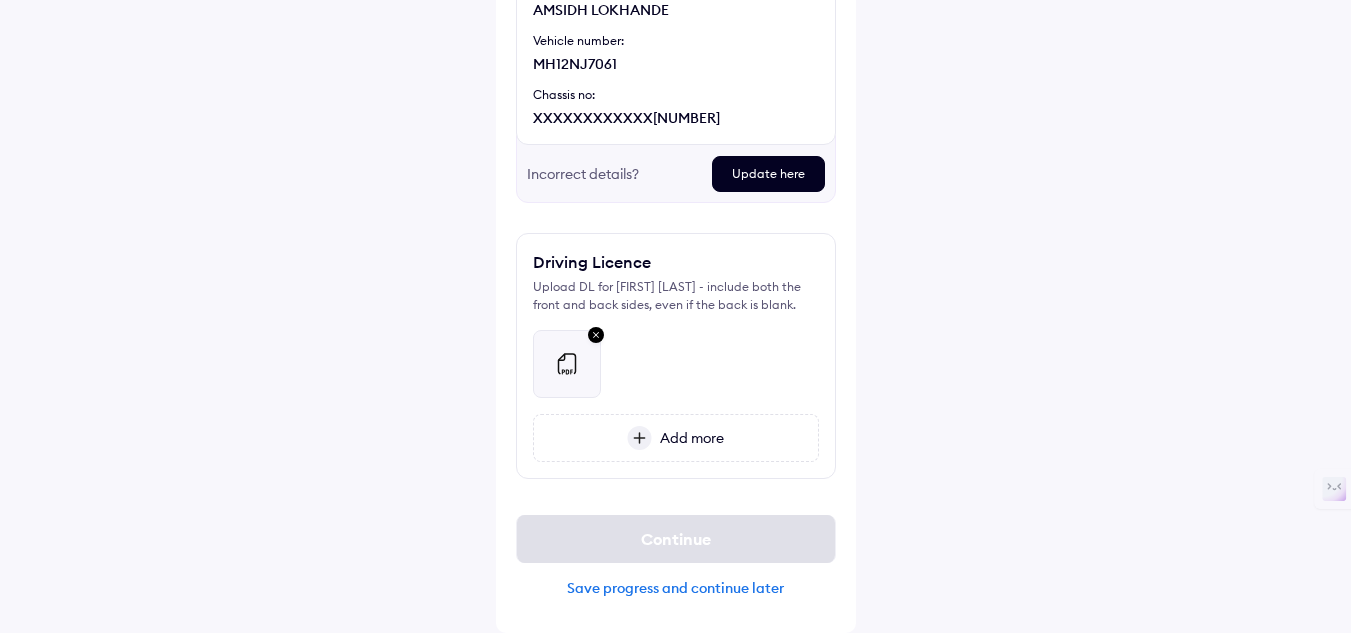 click on "Add more" at bounding box center (688, 438) 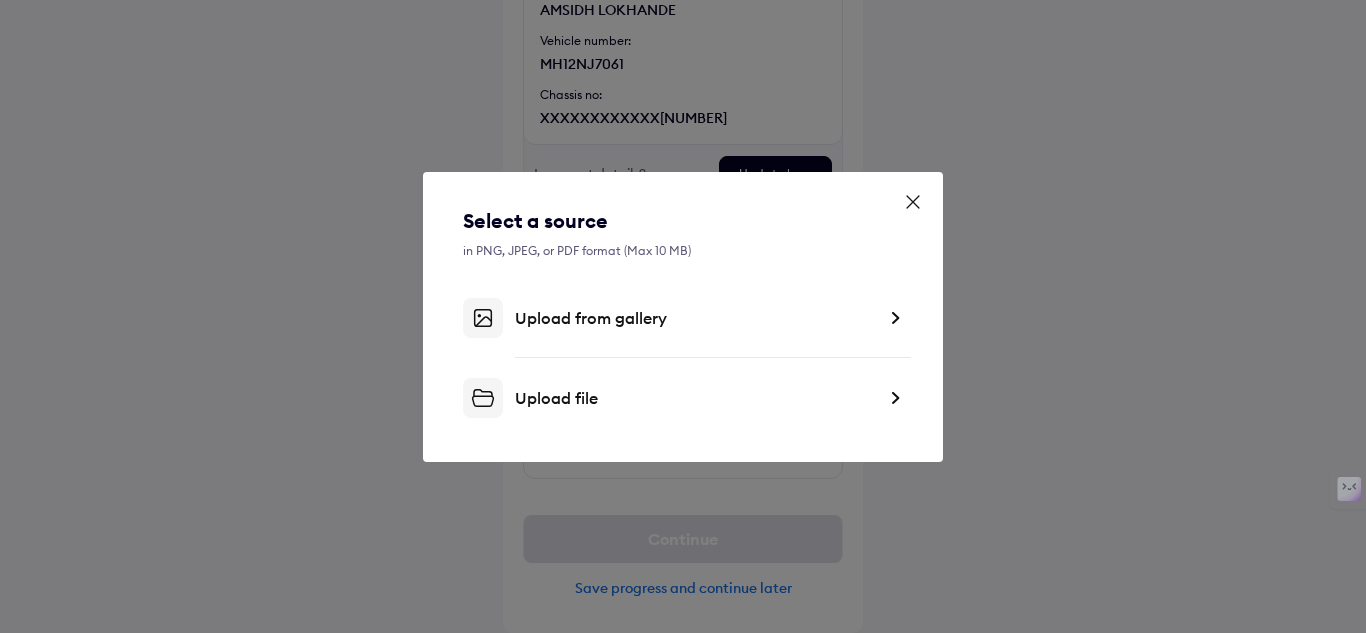click on "Upload file" at bounding box center (695, 398) 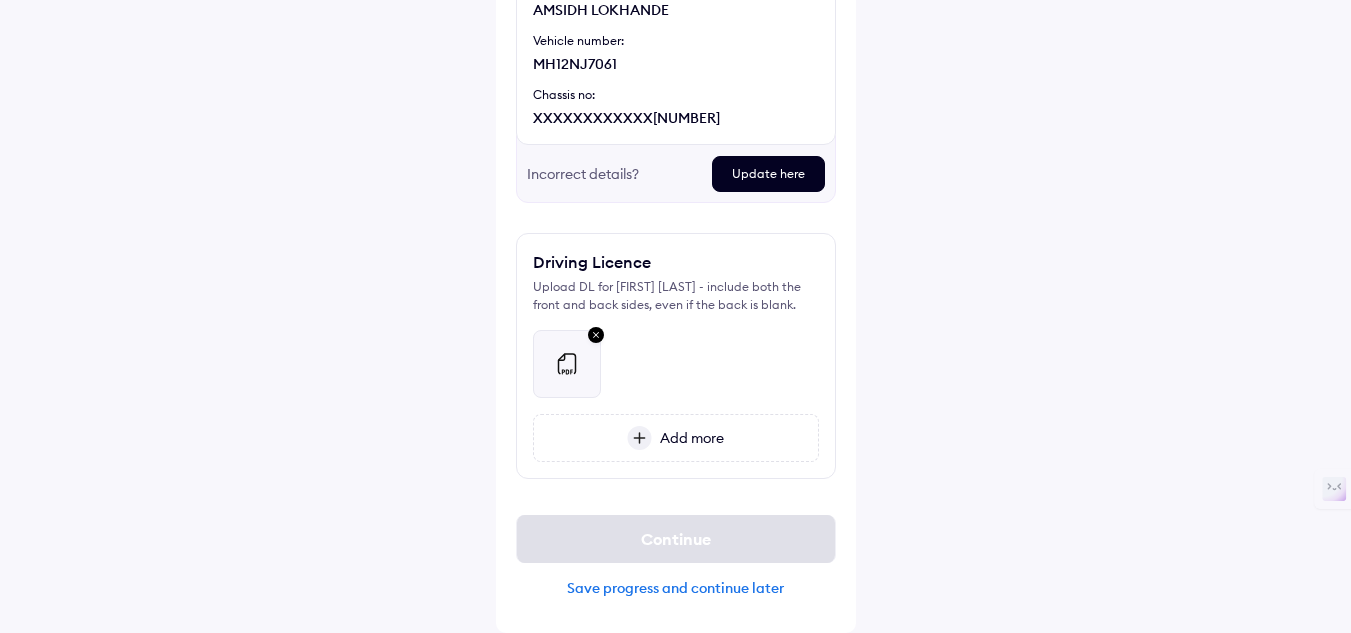 scroll, scrollTop: 264, scrollLeft: 0, axis: vertical 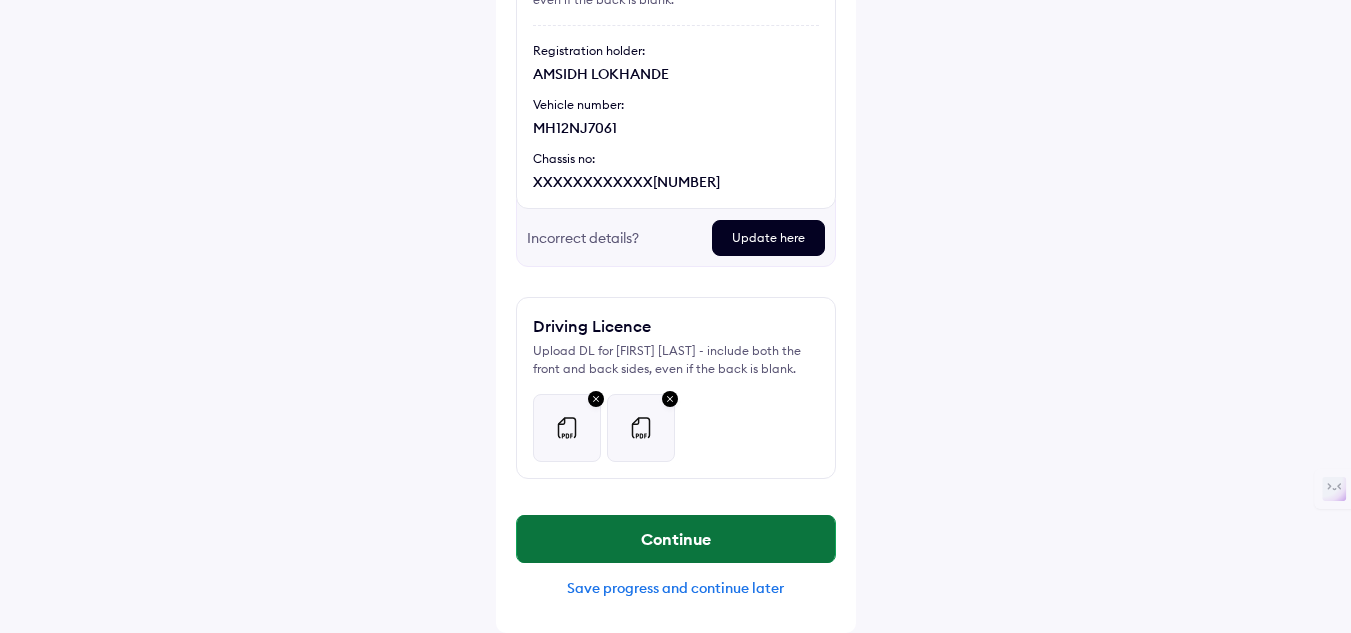 click on "Continue" at bounding box center (676, 539) 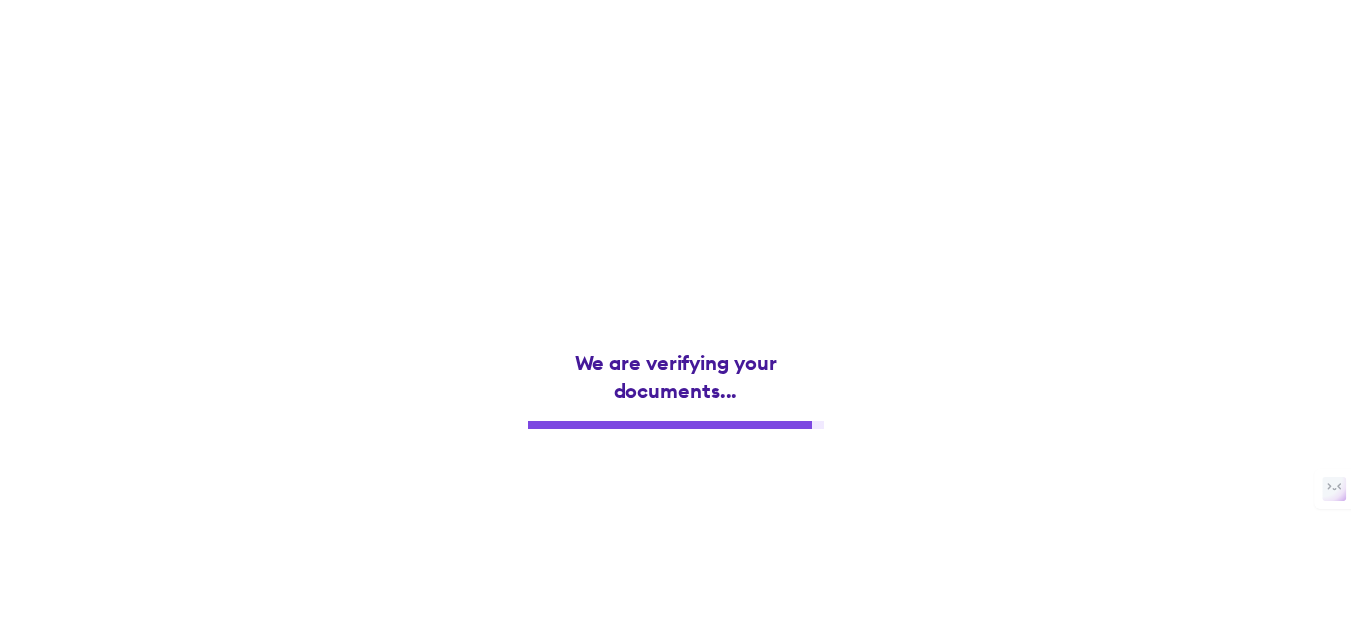 scroll, scrollTop: 0, scrollLeft: 0, axis: both 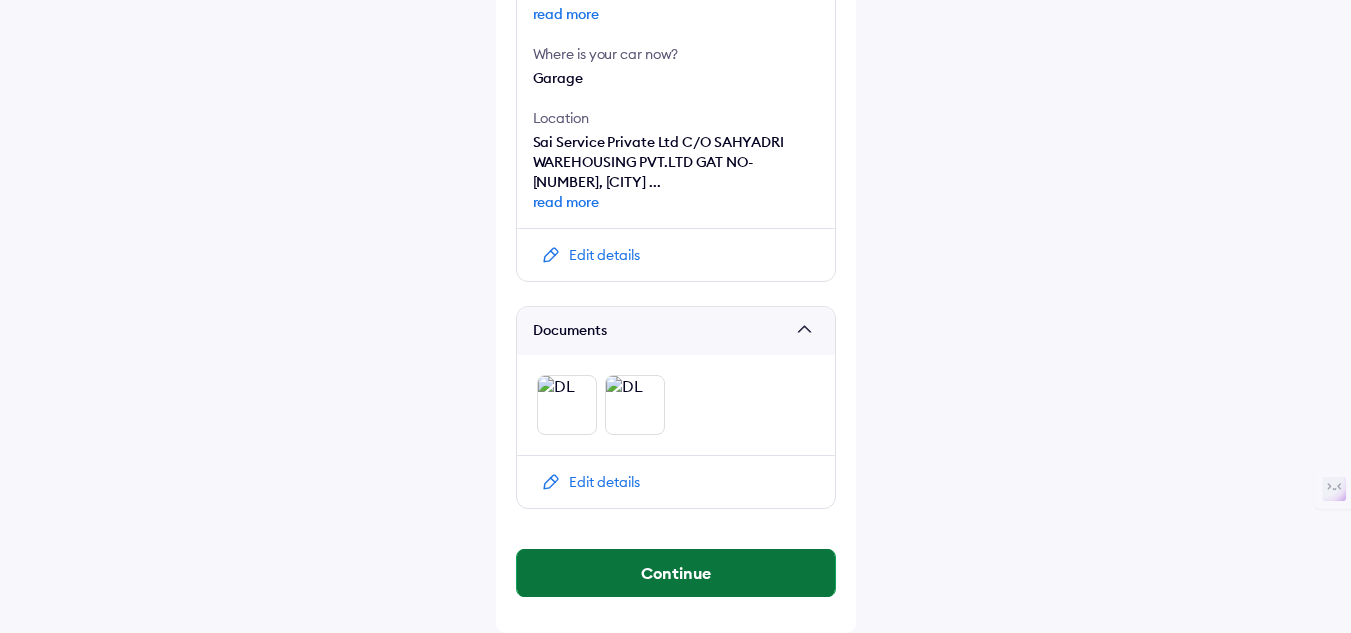 click on "Continue" at bounding box center (676, 573) 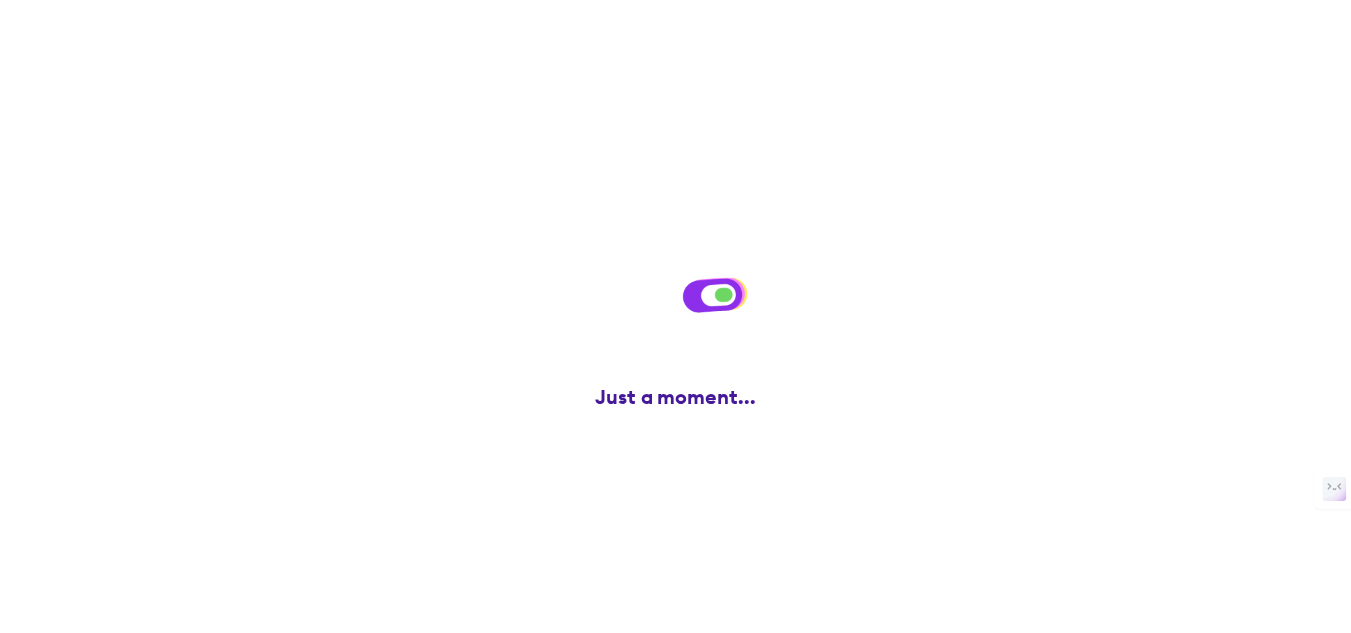 scroll, scrollTop: 0, scrollLeft: 0, axis: both 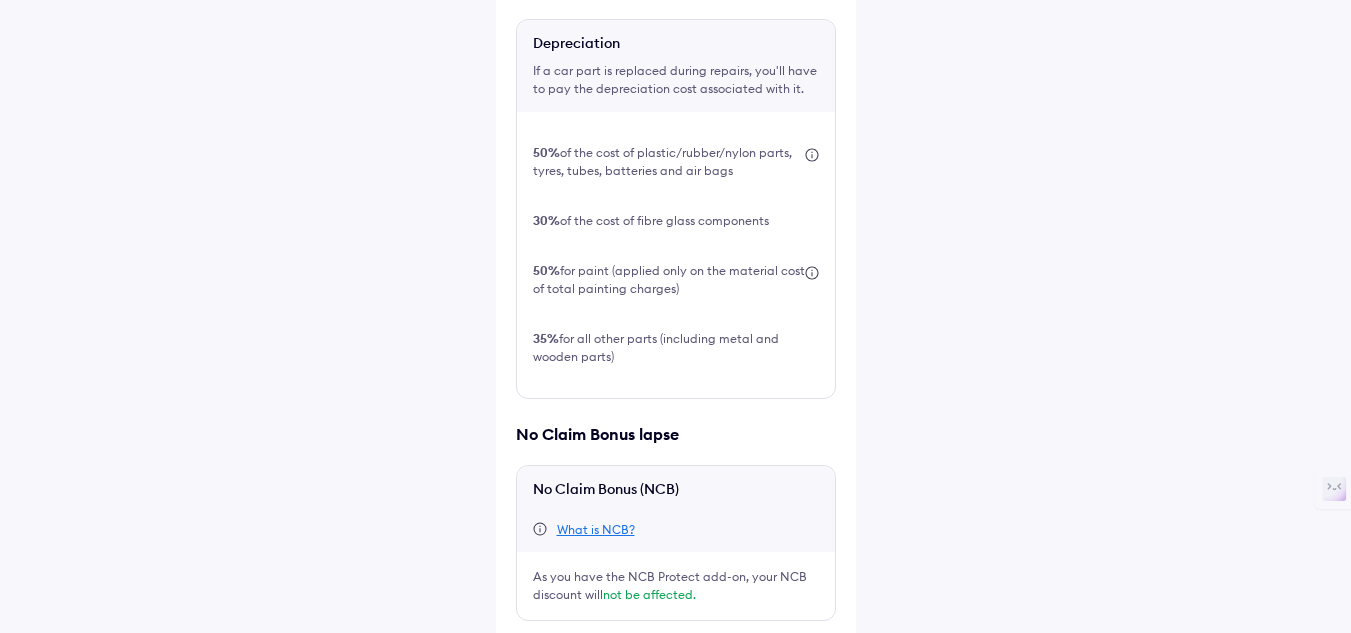 click at bounding box center (524, 653) 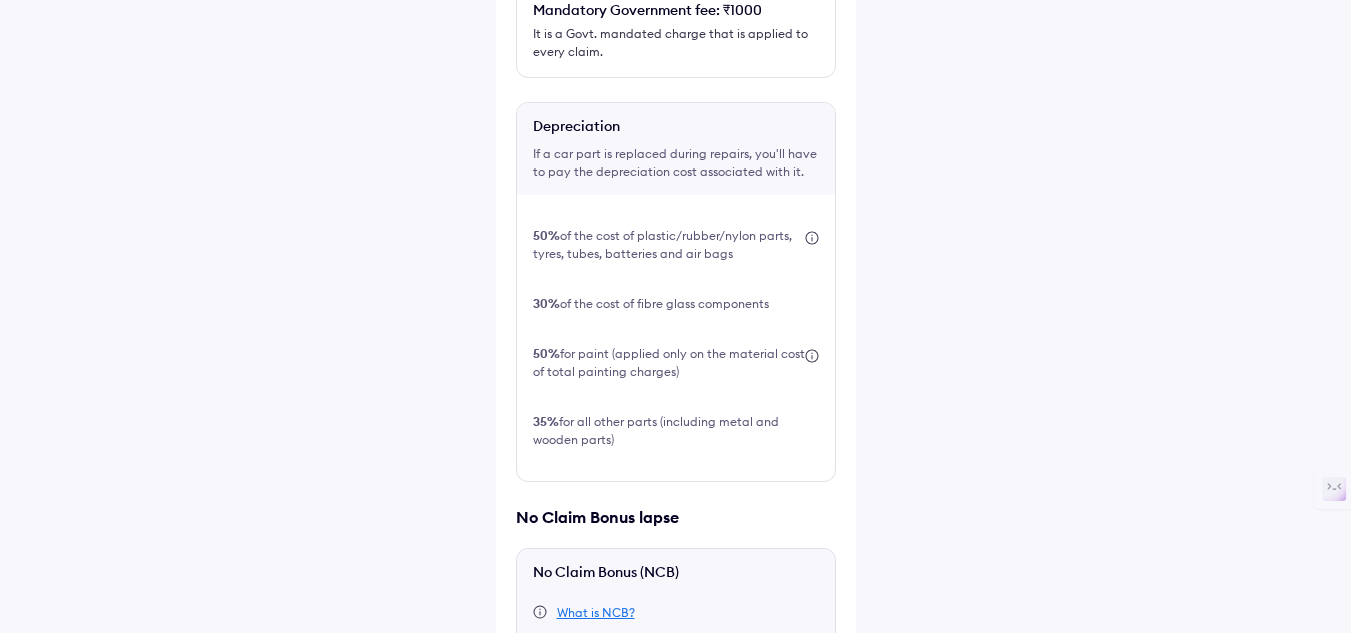 scroll, scrollTop: 688, scrollLeft: 0, axis: vertical 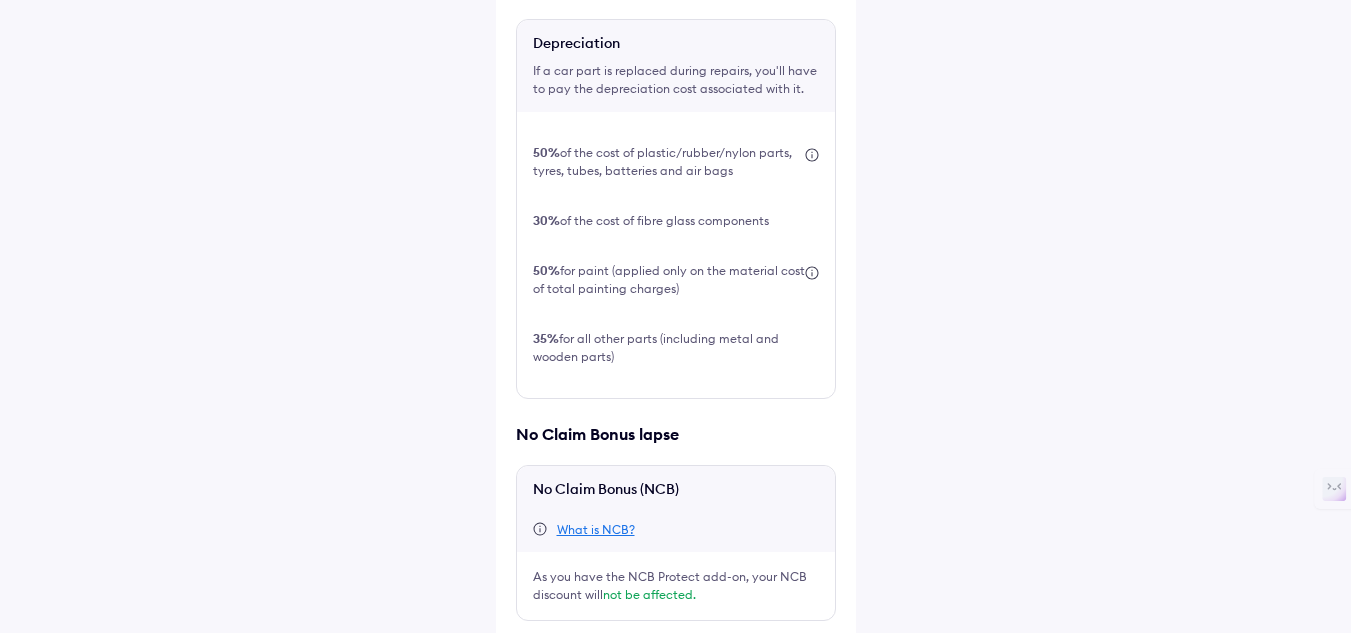 click on "Register claim" at bounding box center (676, 717) 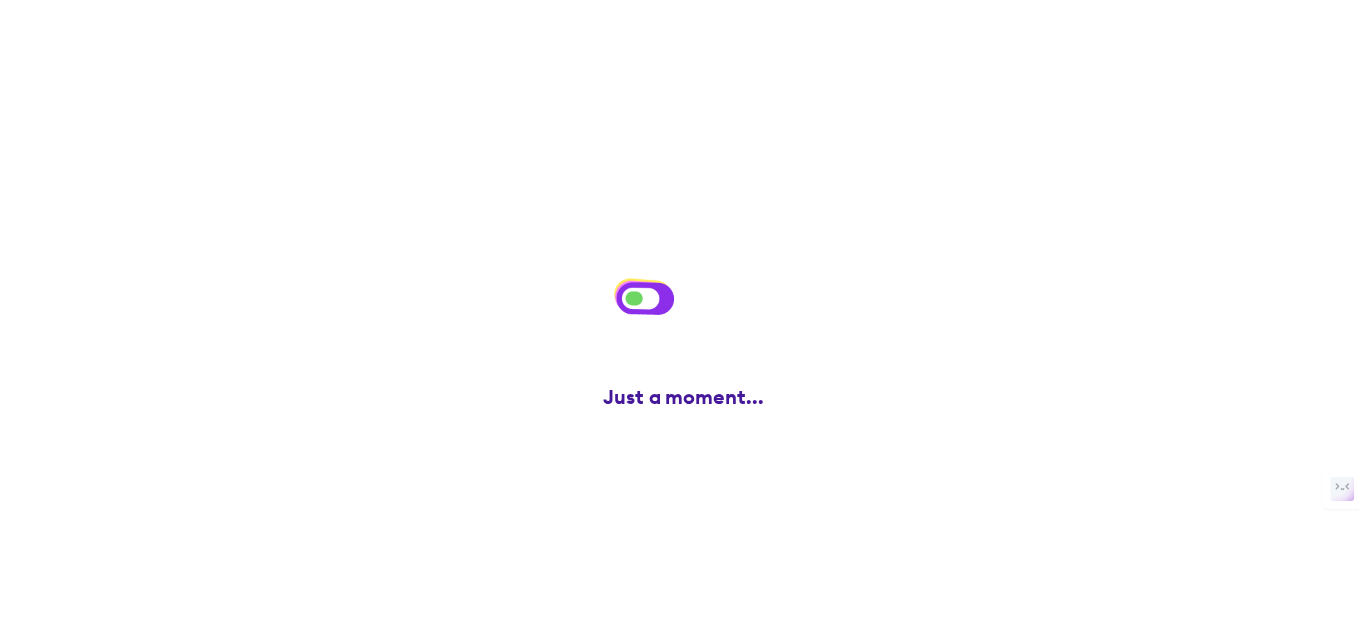 scroll, scrollTop: 0, scrollLeft: 0, axis: both 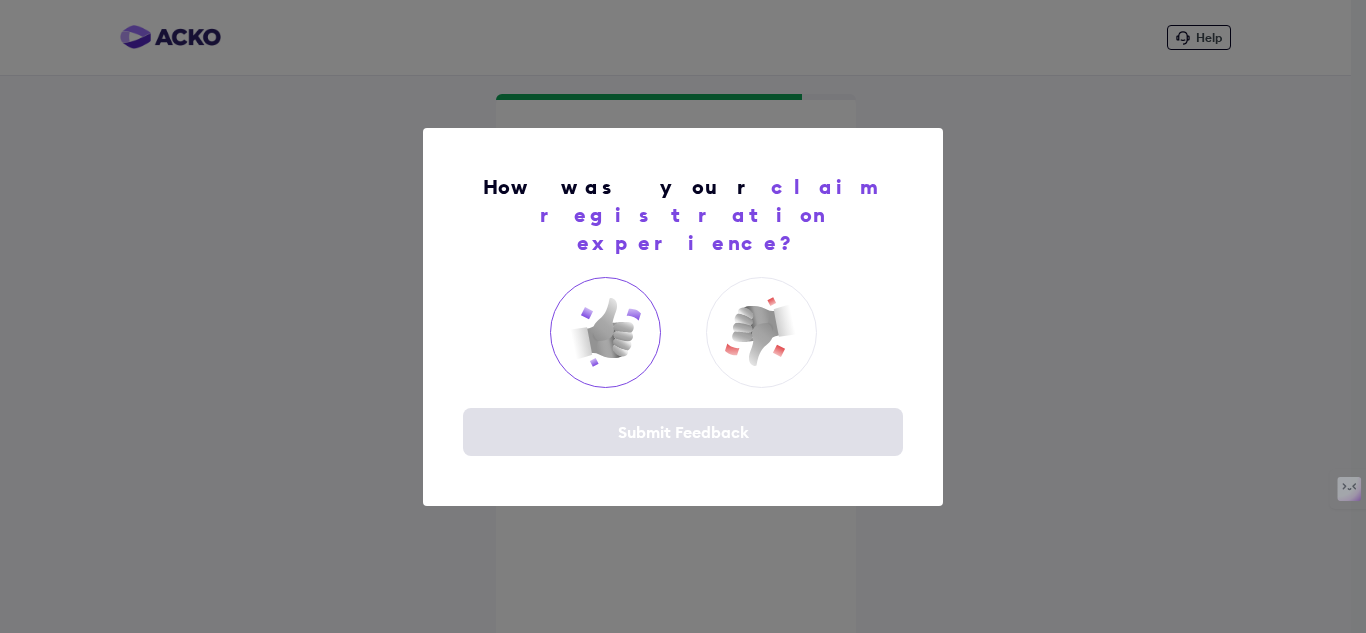 click at bounding box center (605, 332) 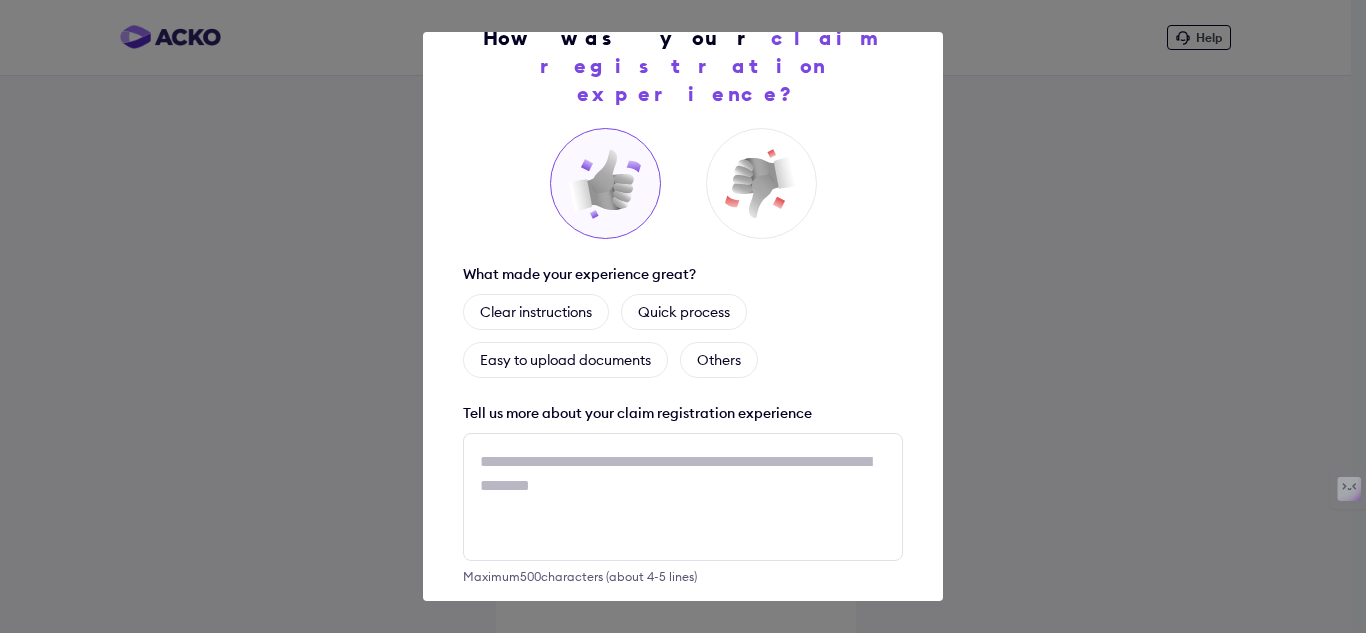 scroll, scrollTop: 100, scrollLeft: 0, axis: vertical 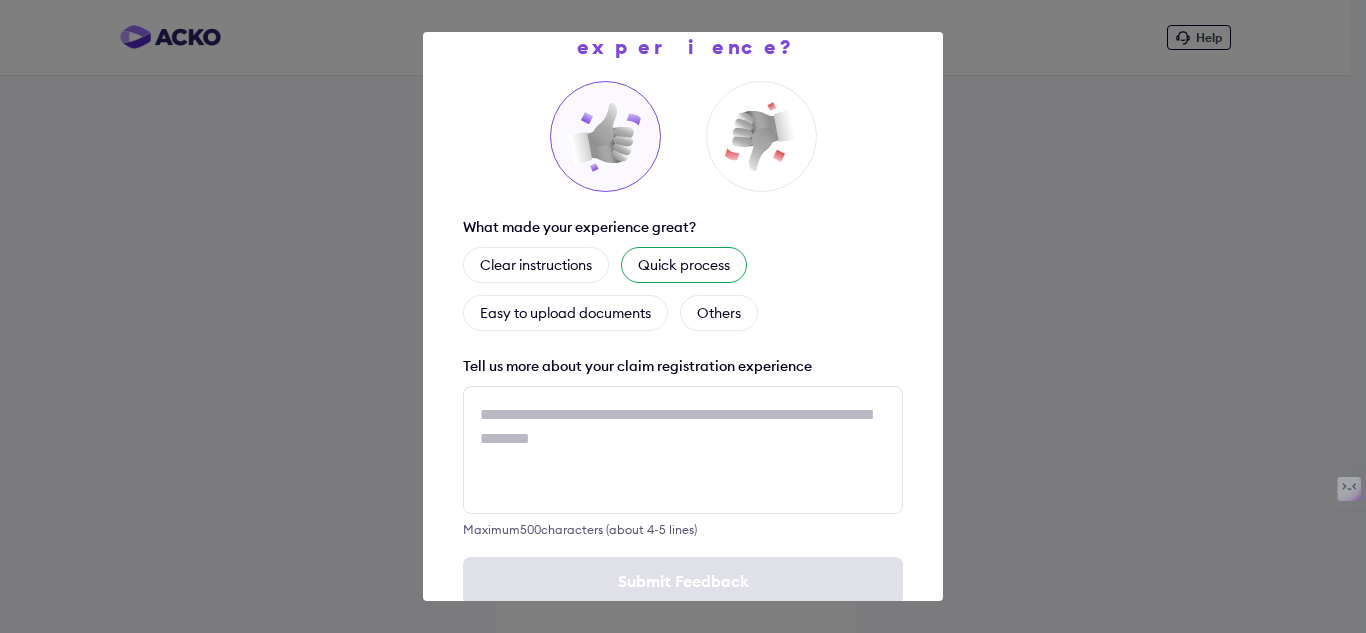 click on "Quick process" at bounding box center (684, 265) 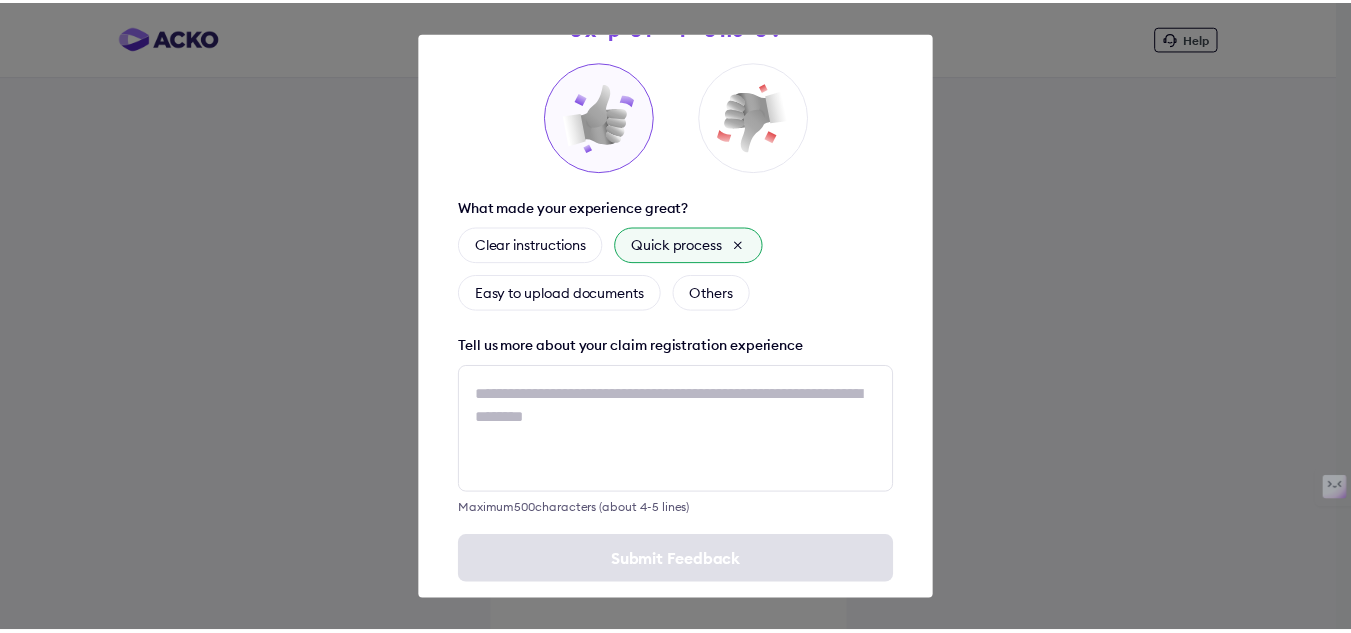 scroll, scrollTop: 126, scrollLeft: 0, axis: vertical 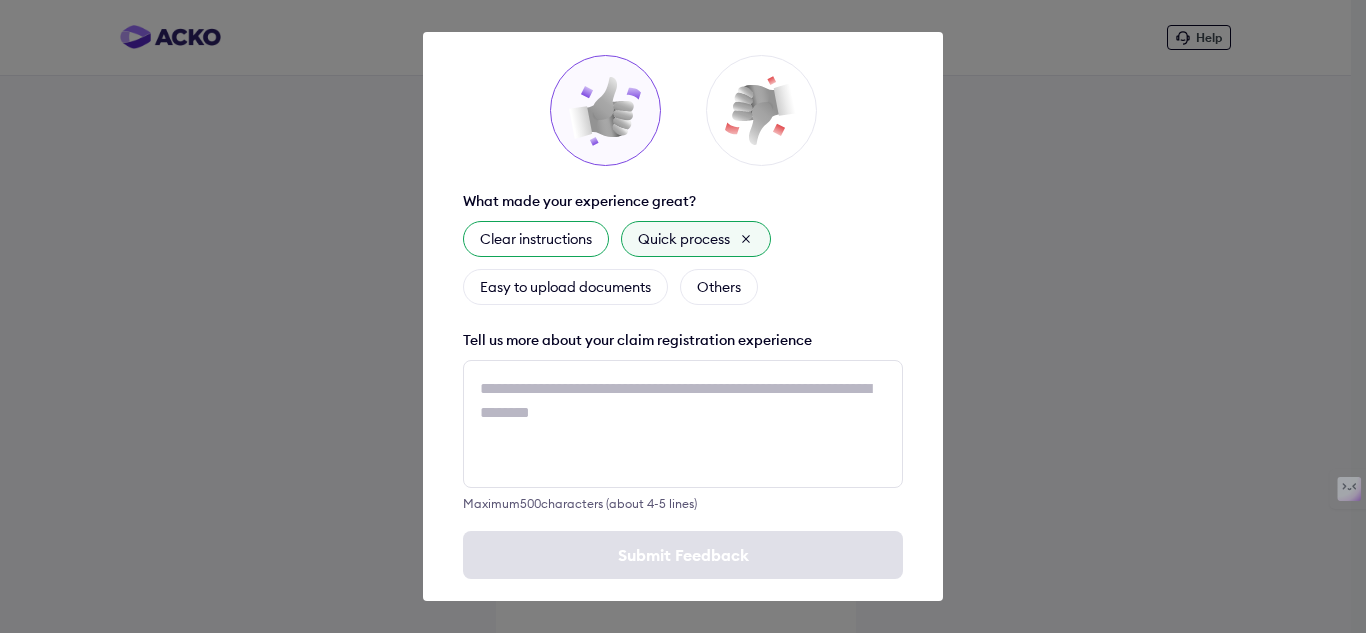 click on "Clear instructions" at bounding box center (536, 239) 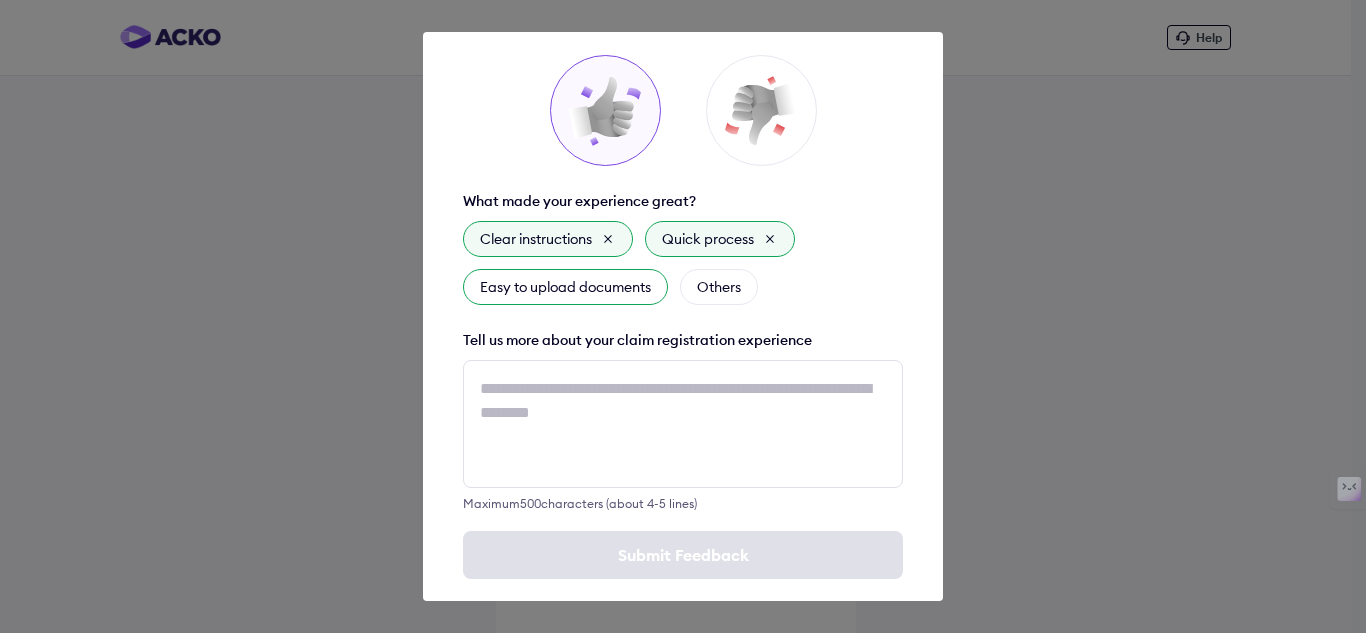 click on "Easy to upload documents" at bounding box center [565, 287] 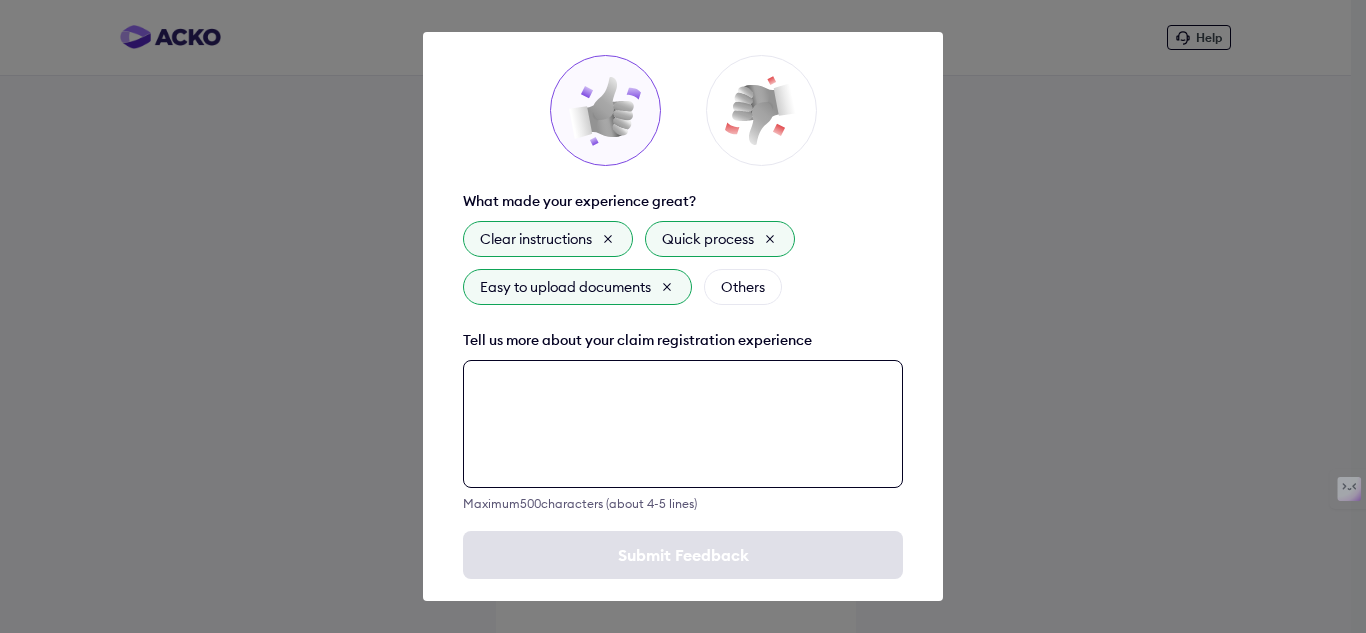 click at bounding box center [683, 424] 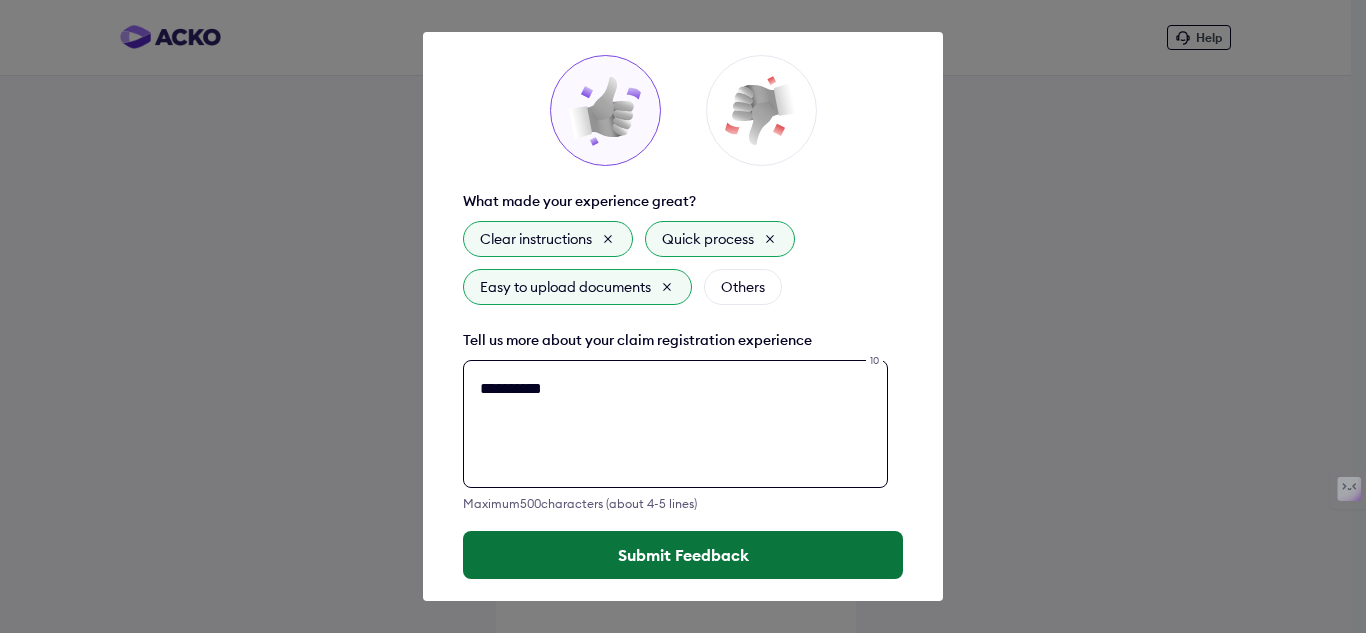 type on "**********" 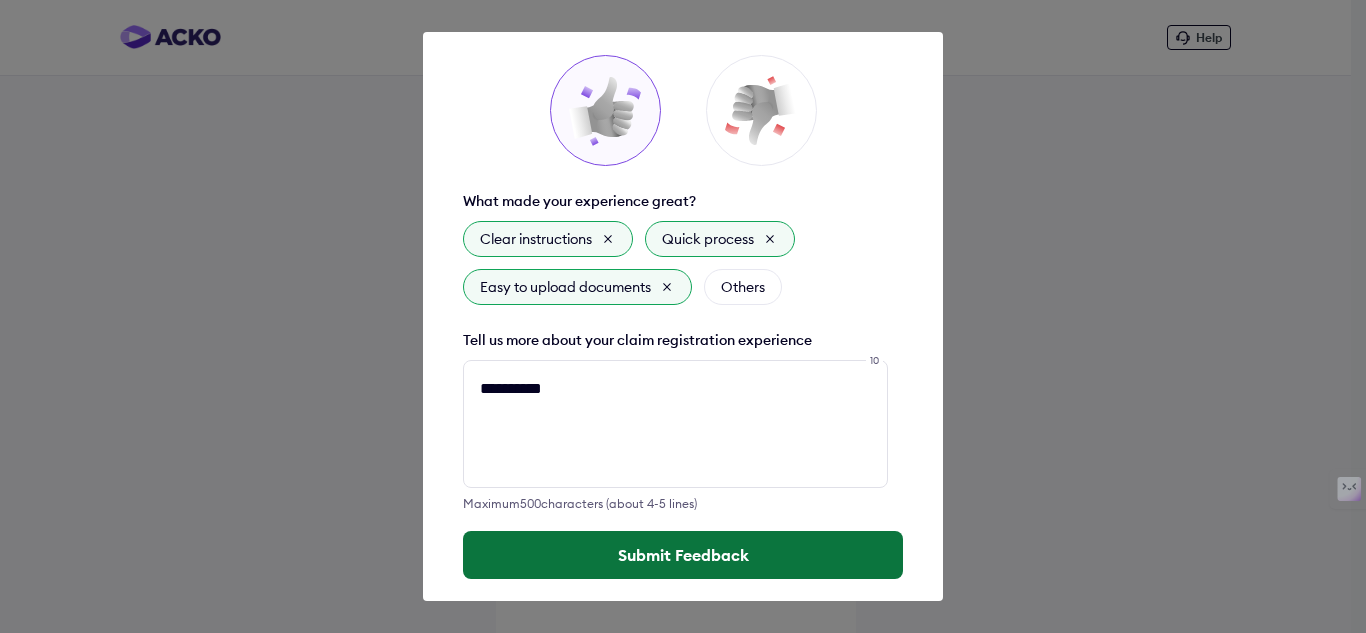 click on "Submit Feedback" at bounding box center (683, 555) 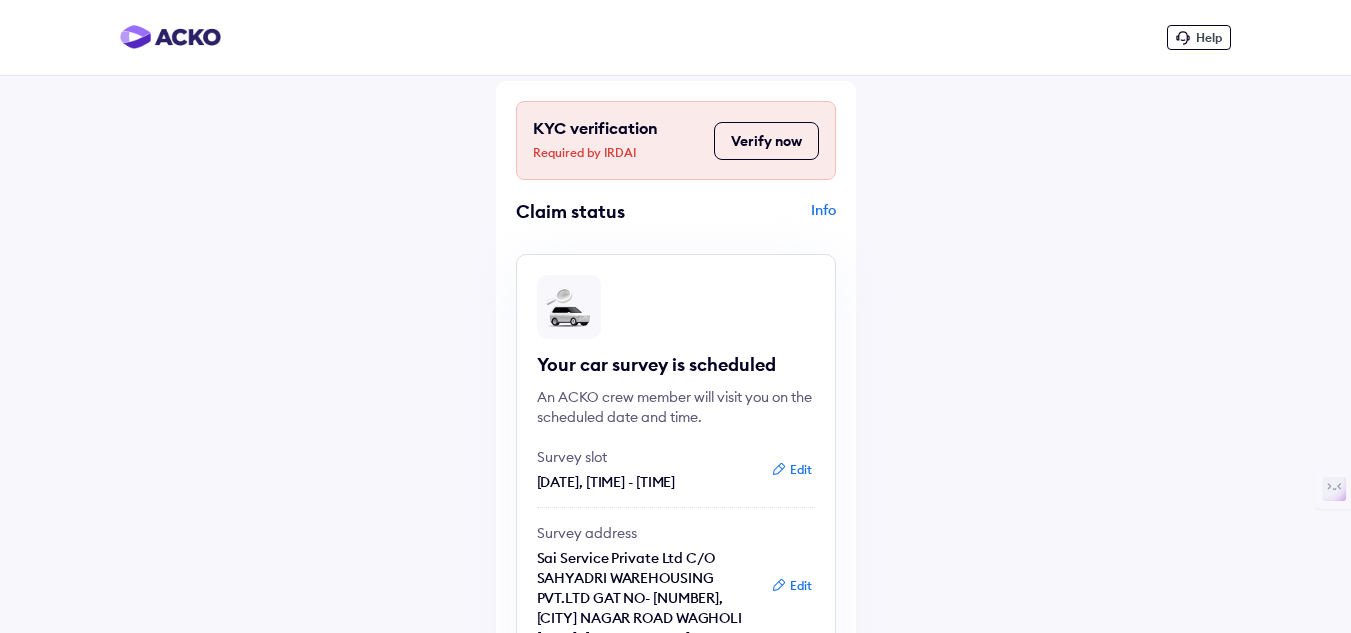 click on "Verify now" at bounding box center (766, 141) 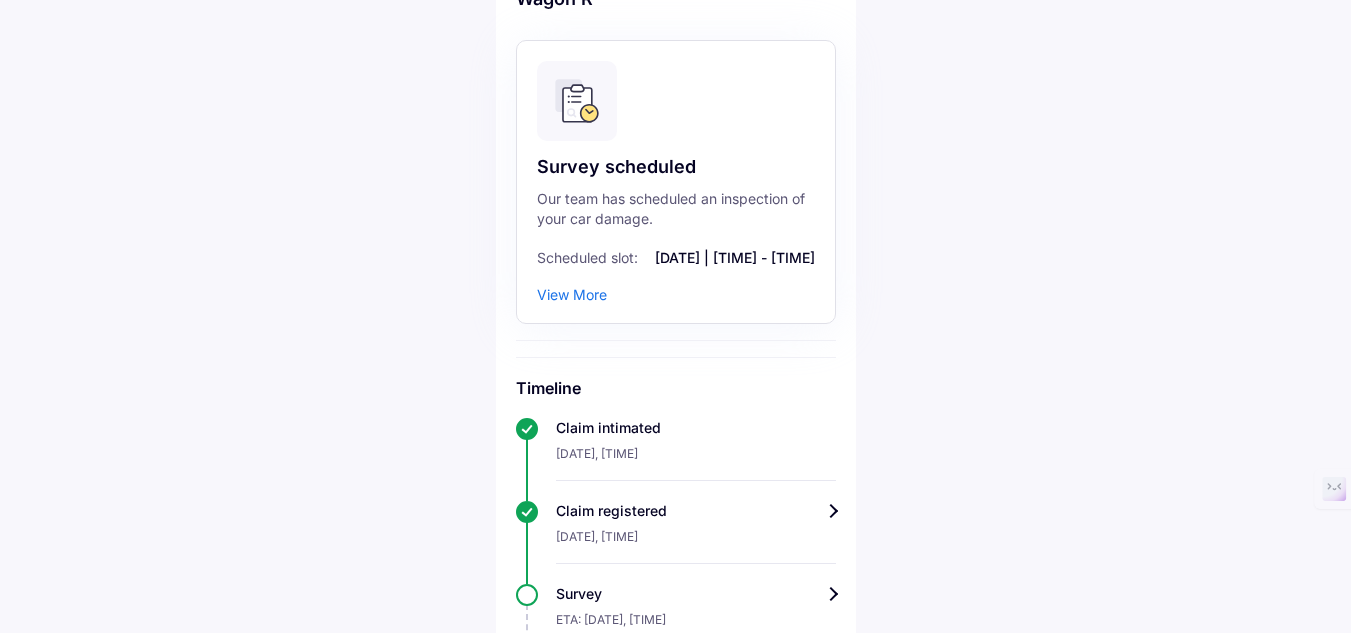 scroll, scrollTop: 0, scrollLeft: 0, axis: both 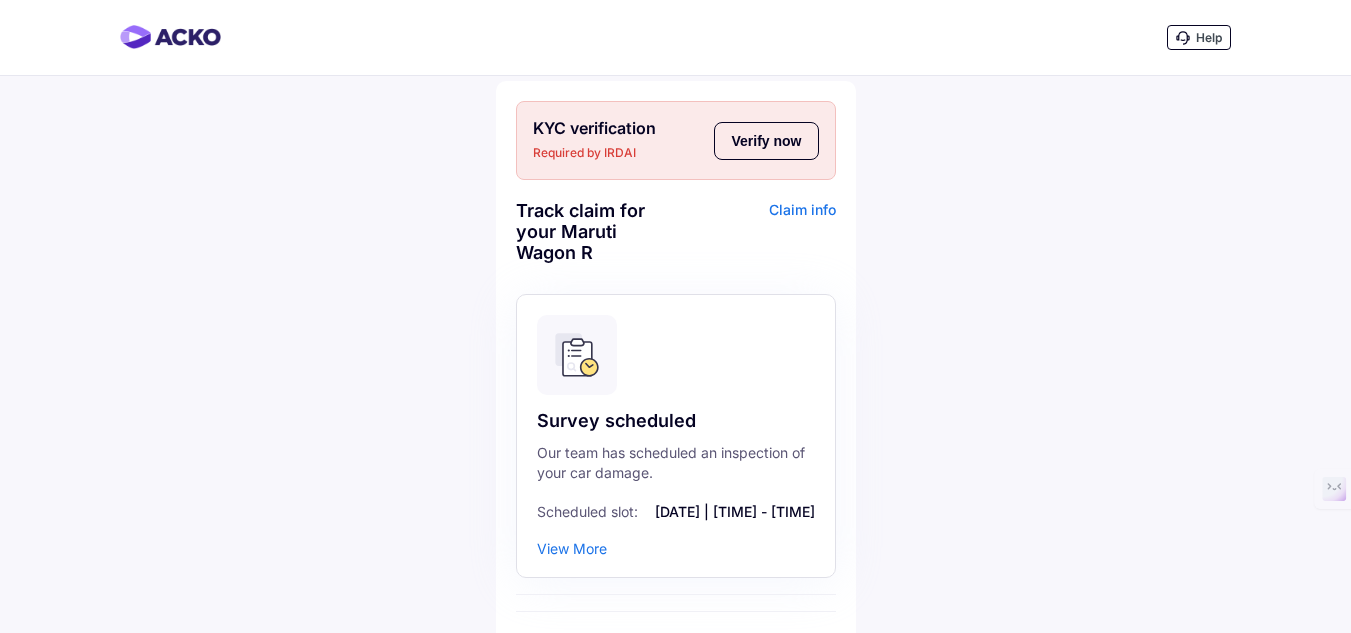 click on "Verify now" at bounding box center [766, 141] 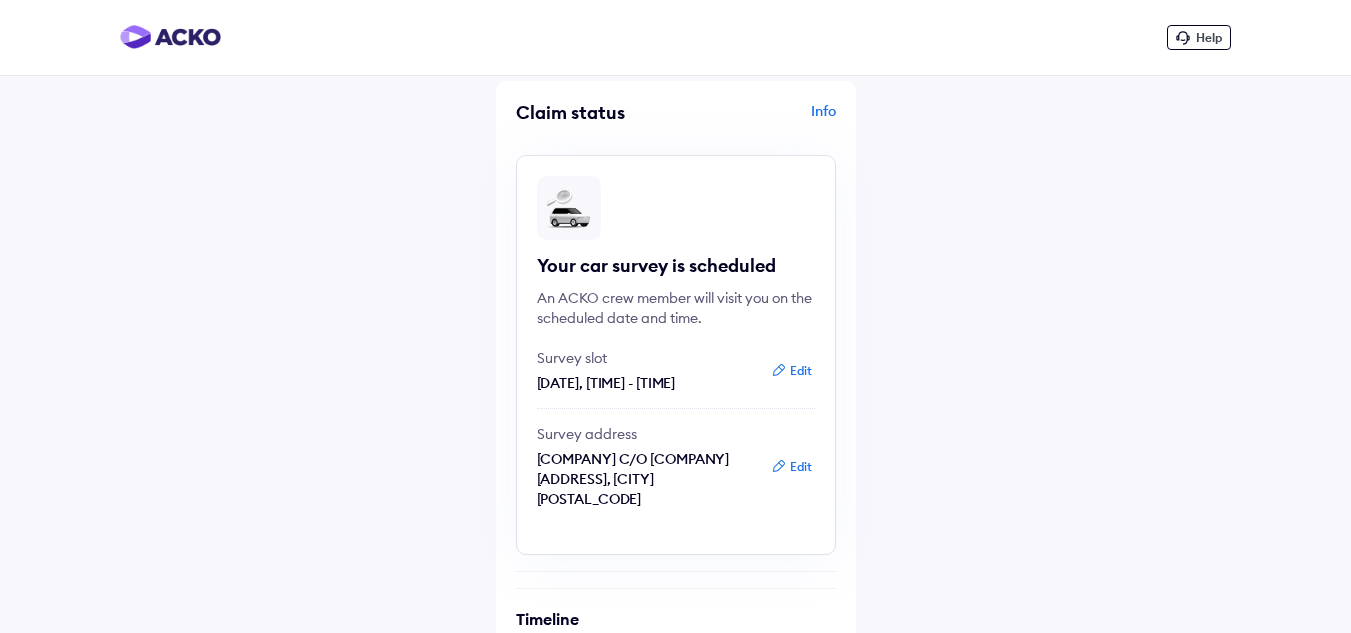 scroll, scrollTop: 0, scrollLeft: 0, axis: both 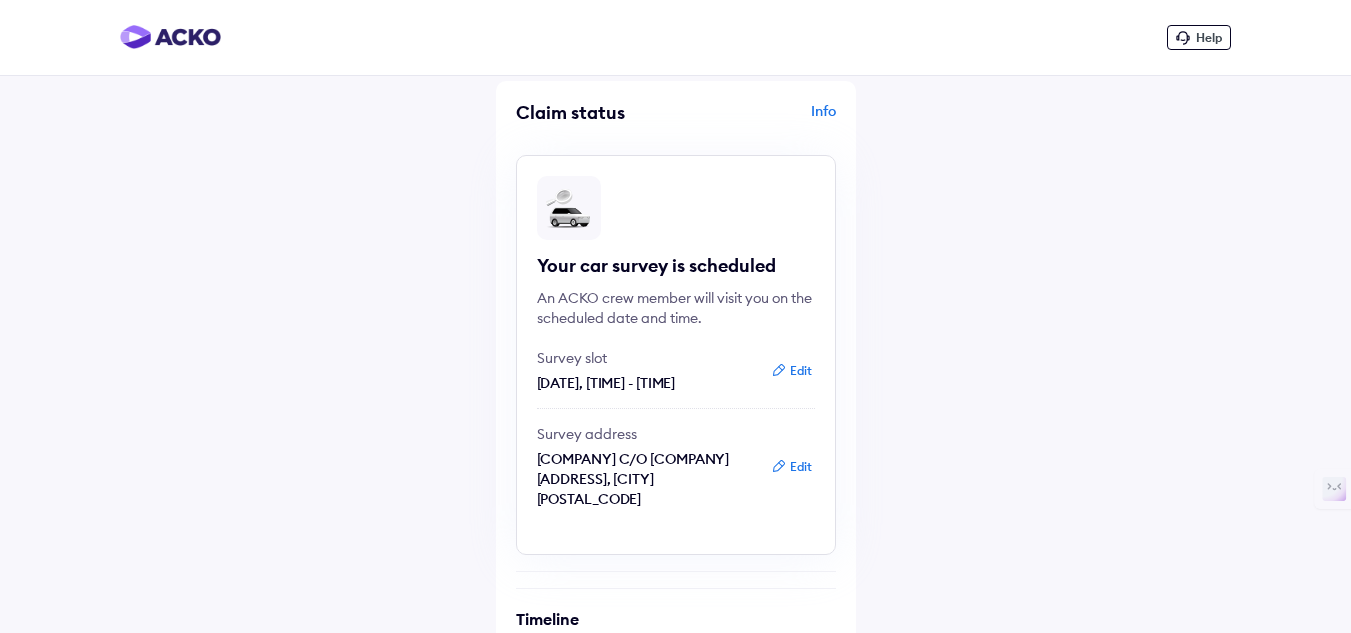 click on "Edit" at bounding box center (791, 371) 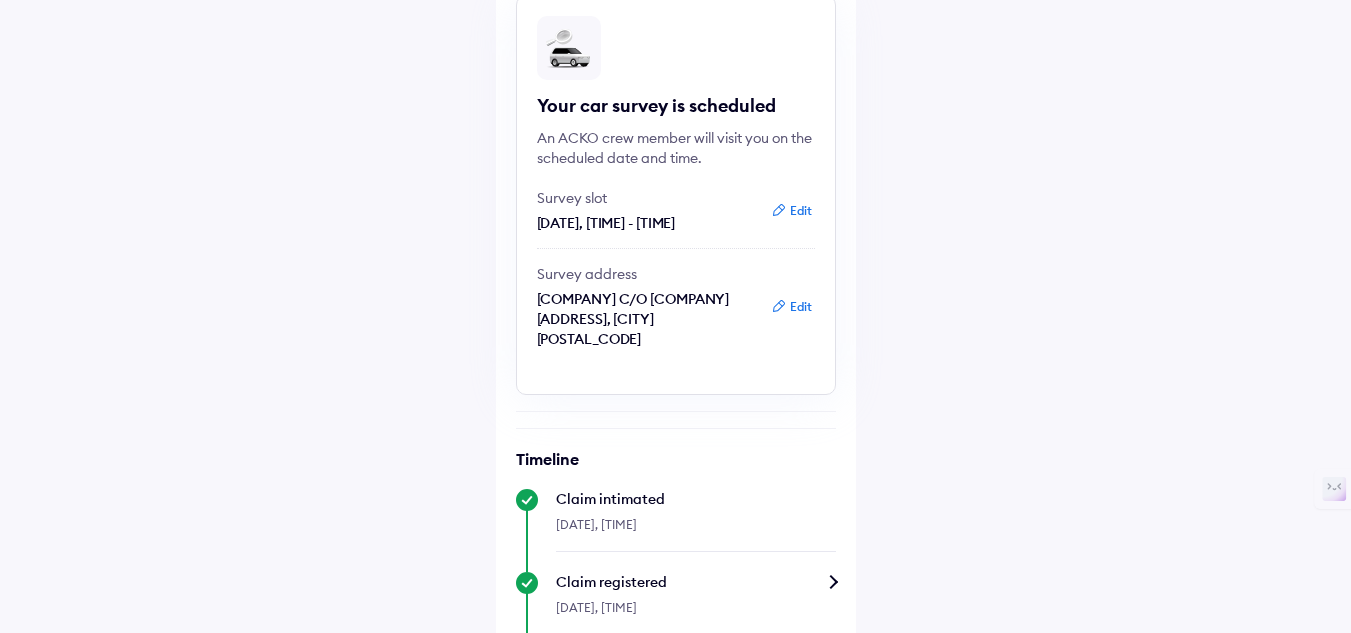scroll, scrollTop: 200, scrollLeft: 0, axis: vertical 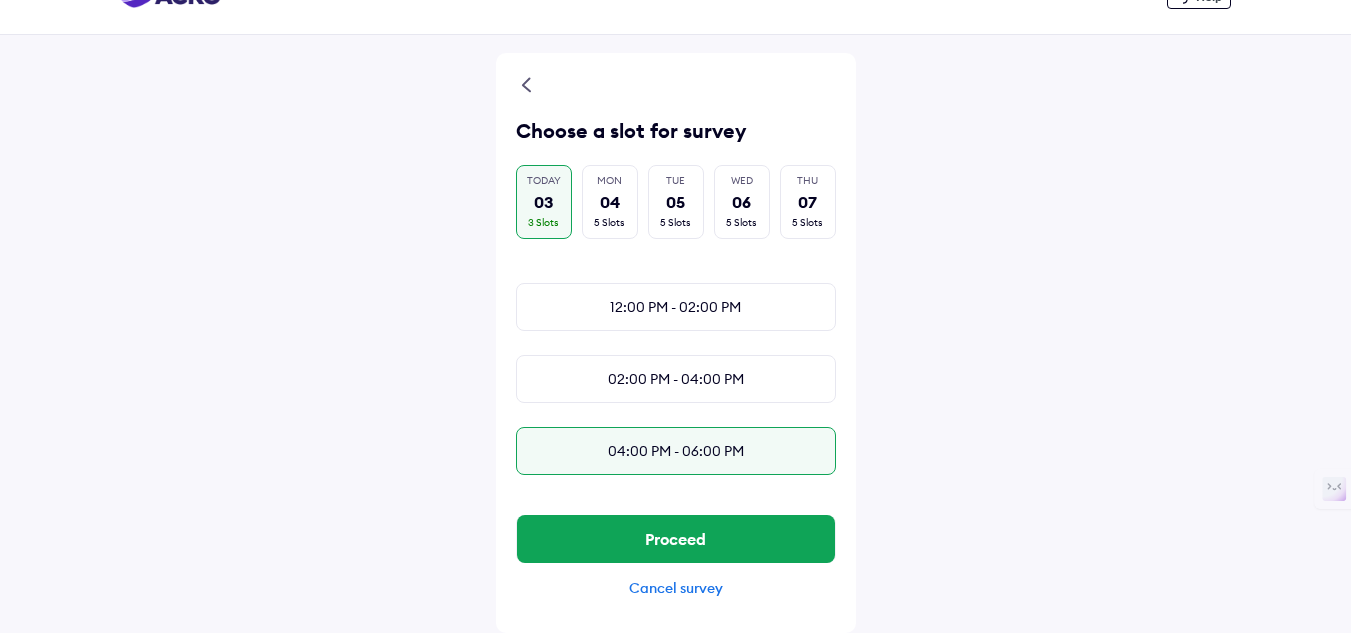 click on "04:00 PM - 06:00 PM" at bounding box center (676, 451) 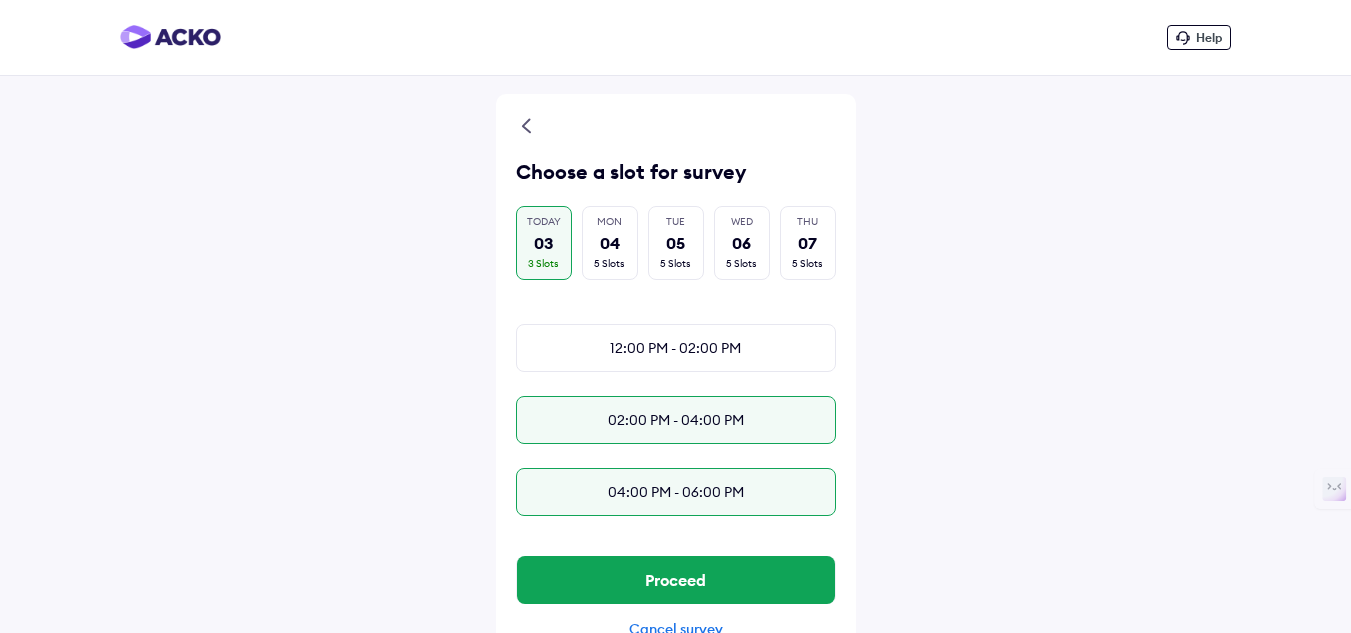 click on "02:00 PM - 04:00 PM" at bounding box center (676, 420) 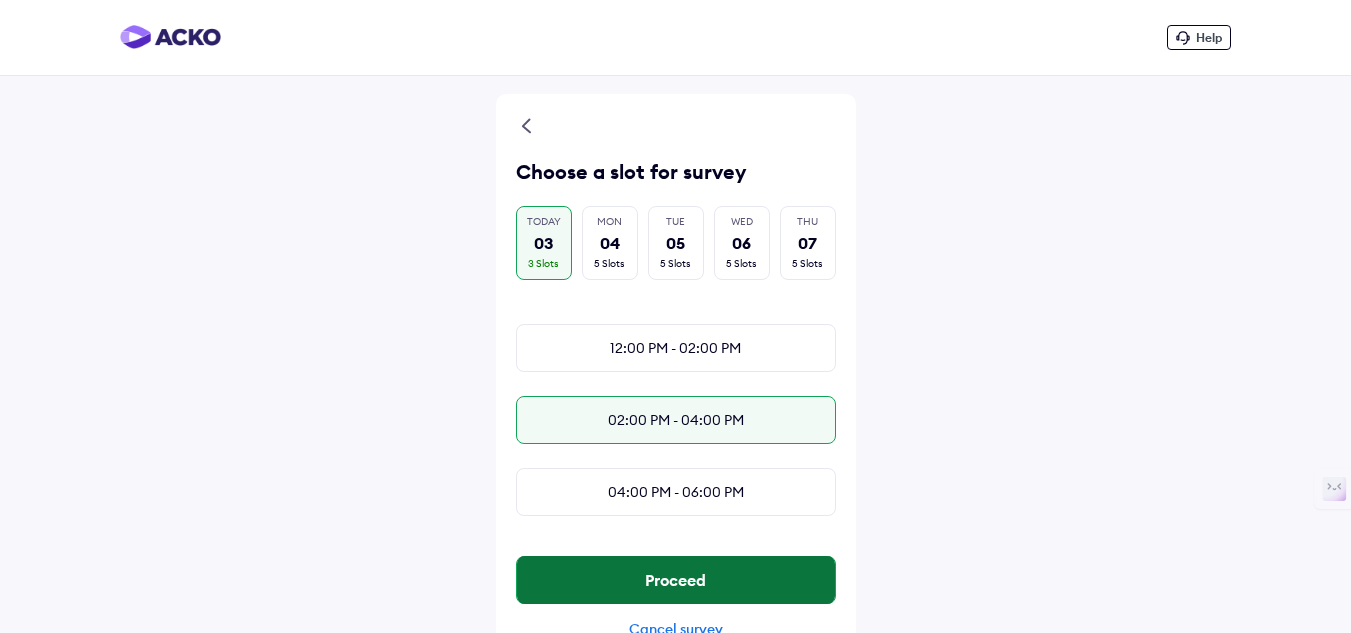 click on "Proceed" at bounding box center [676, 580] 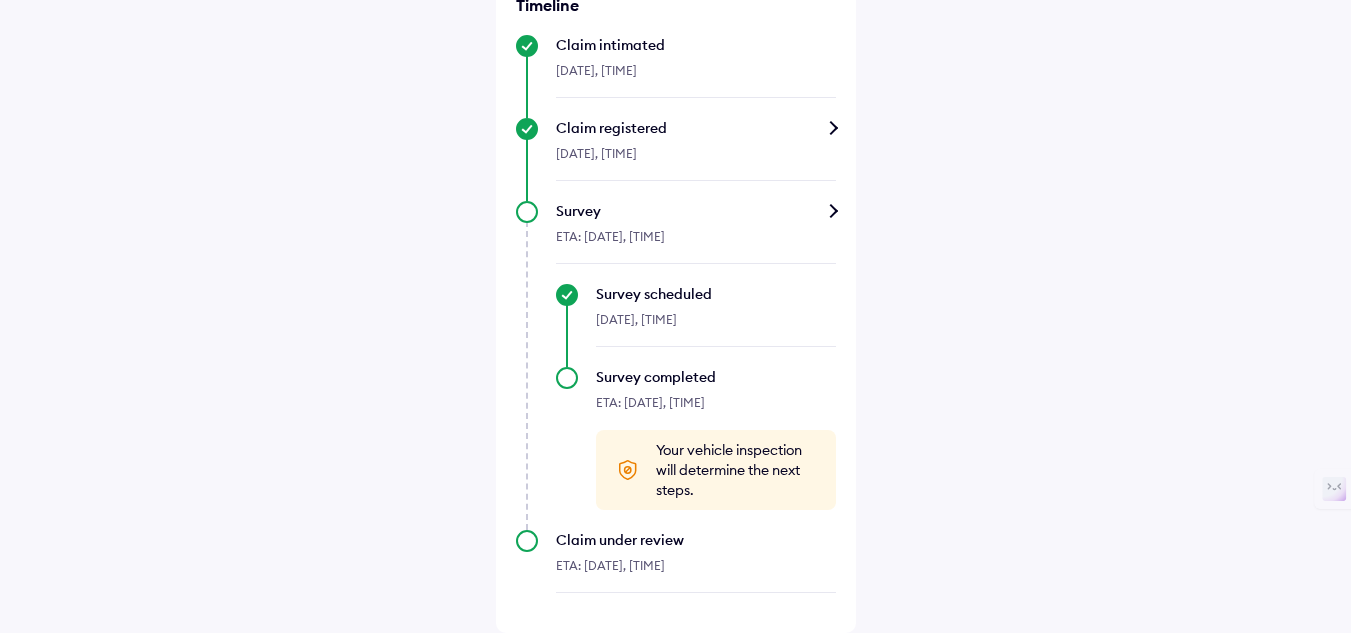 scroll, scrollTop: 654, scrollLeft: 0, axis: vertical 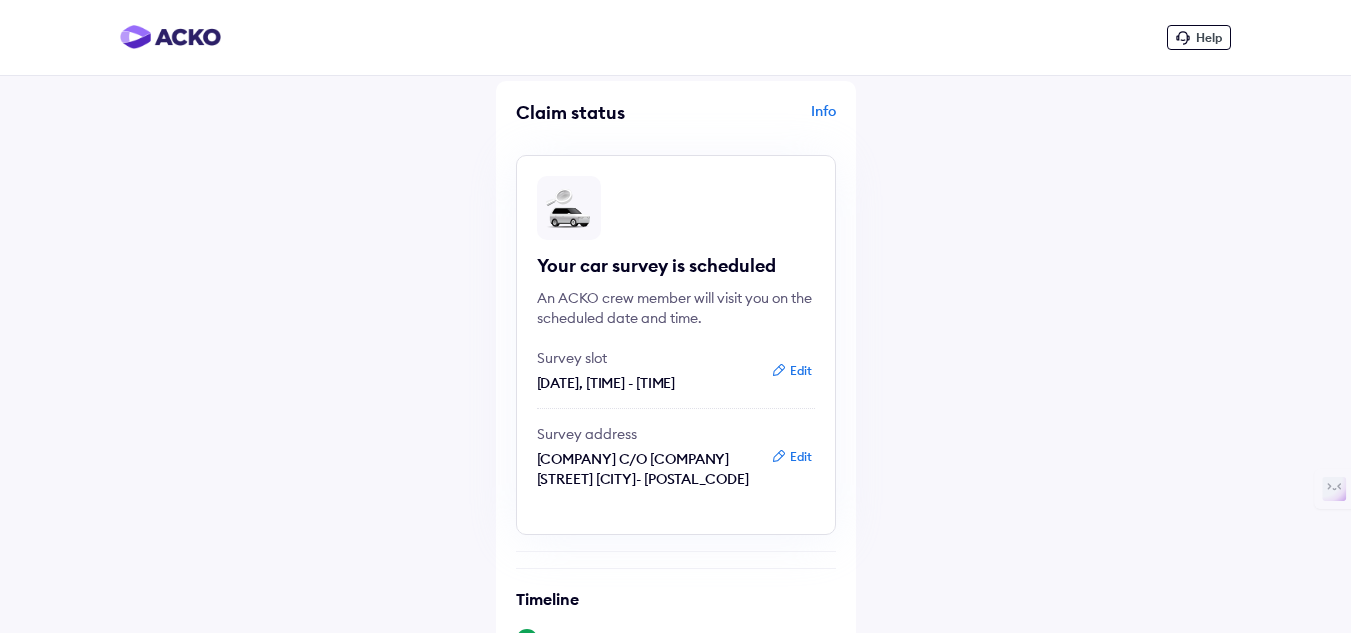 click at bounding box center (170, 37) 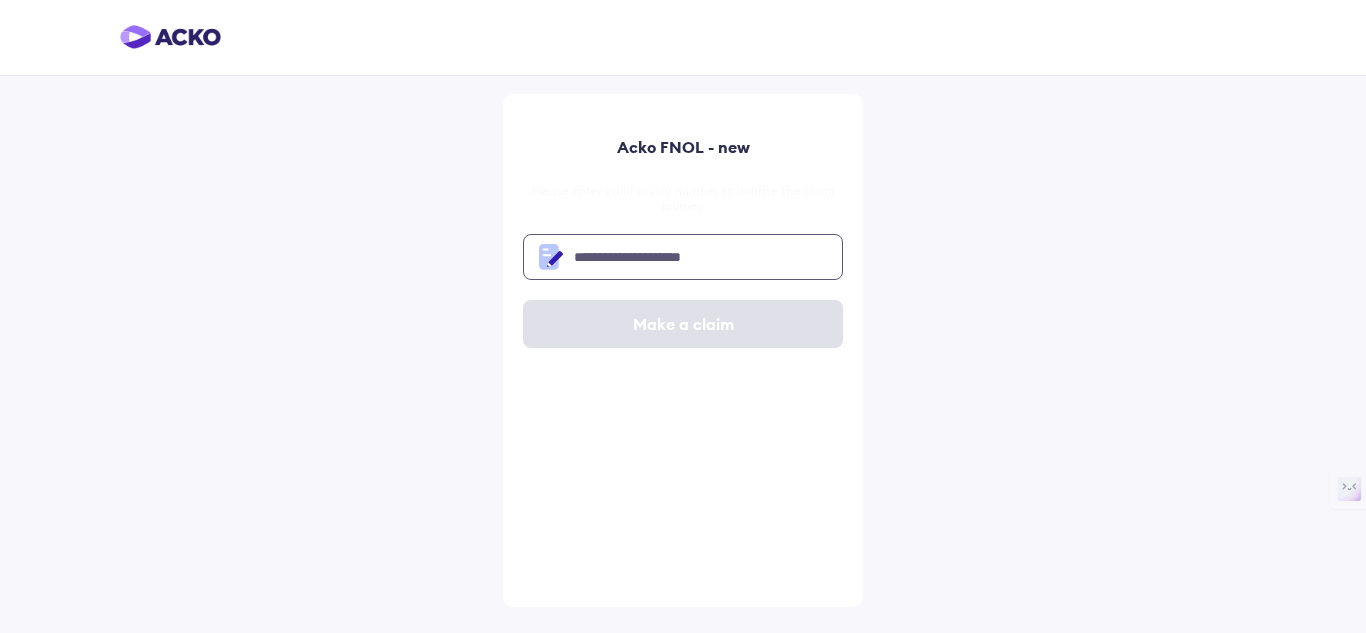 click at bounding box center [683, 257] 